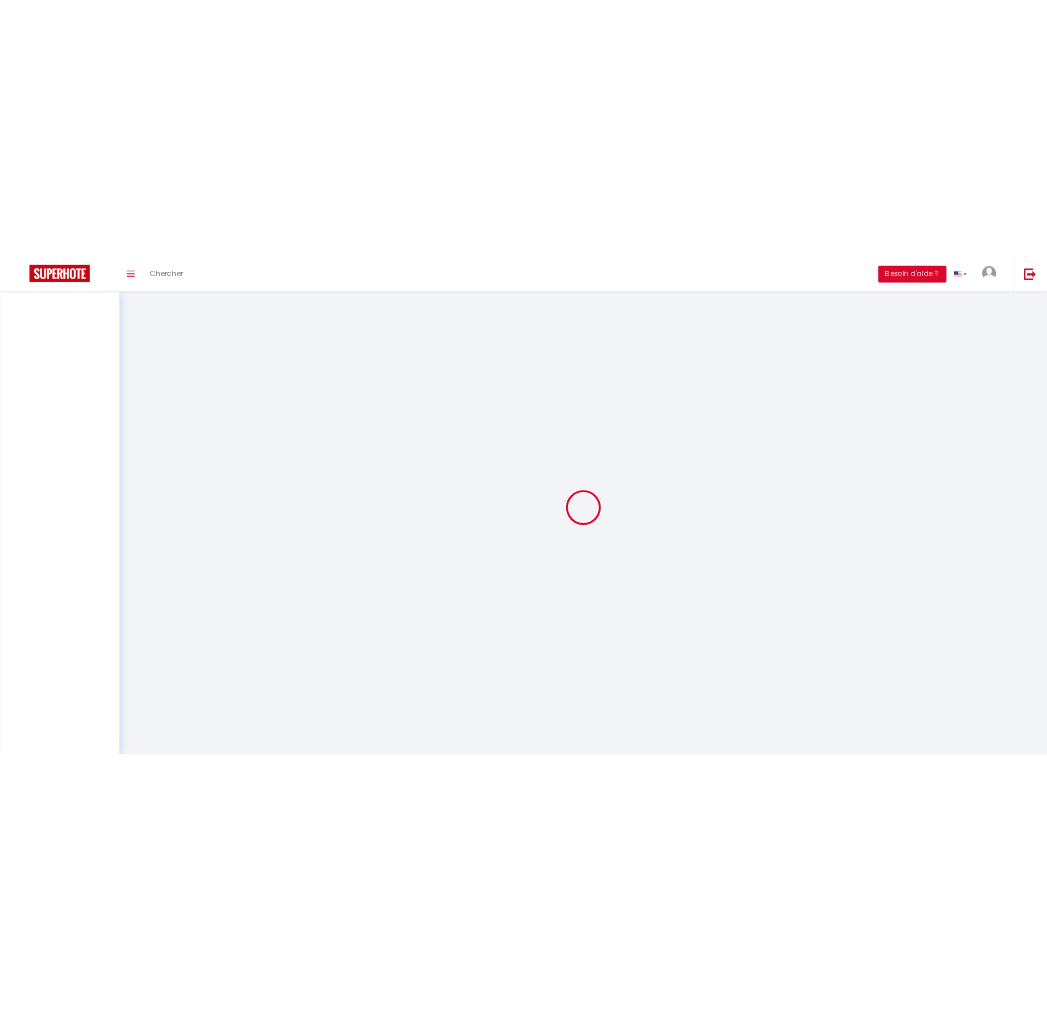 scroll, scrollTop: 0, scrollLeft: 0, axis: both 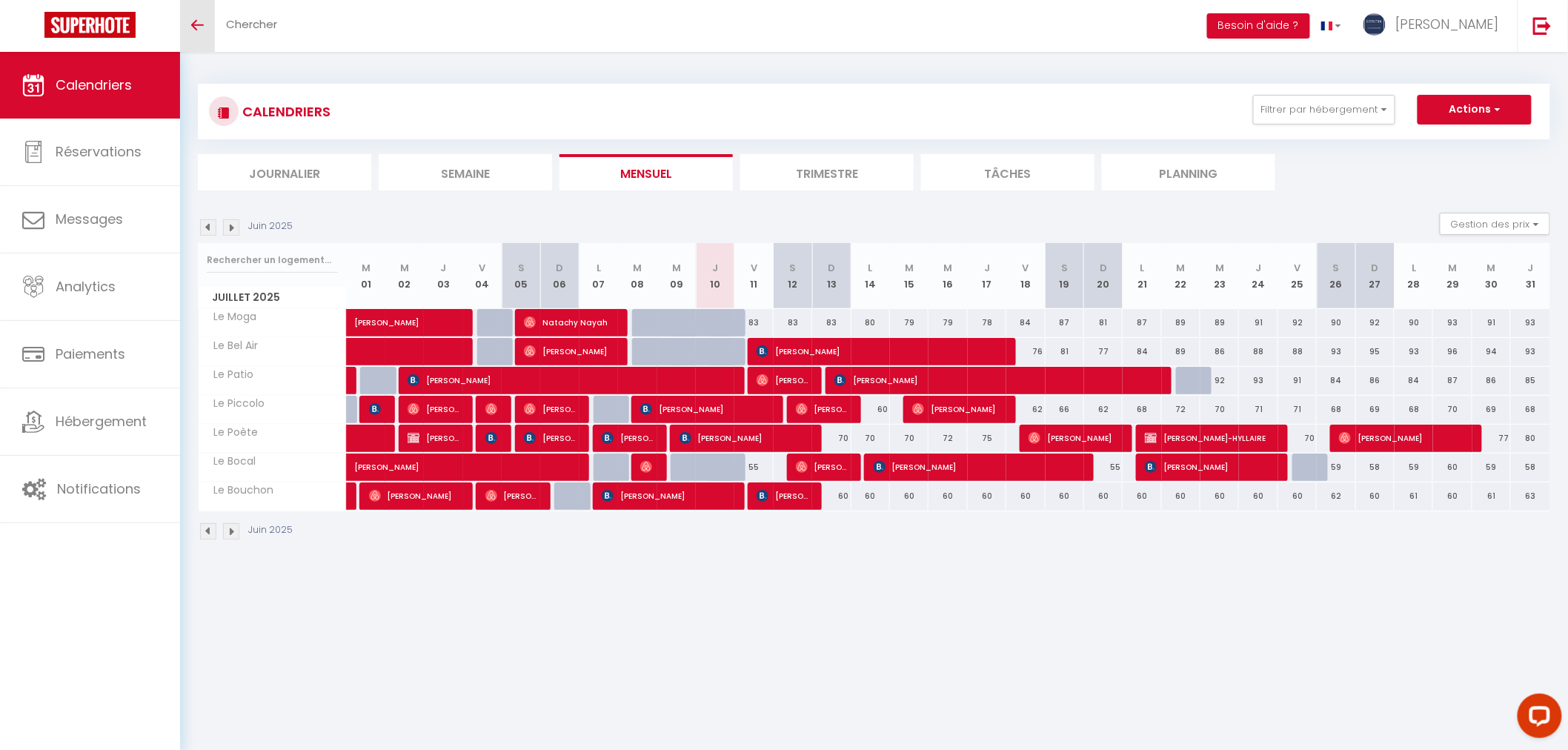 click on "Toggle menubar" at bounding box center [197, 26] 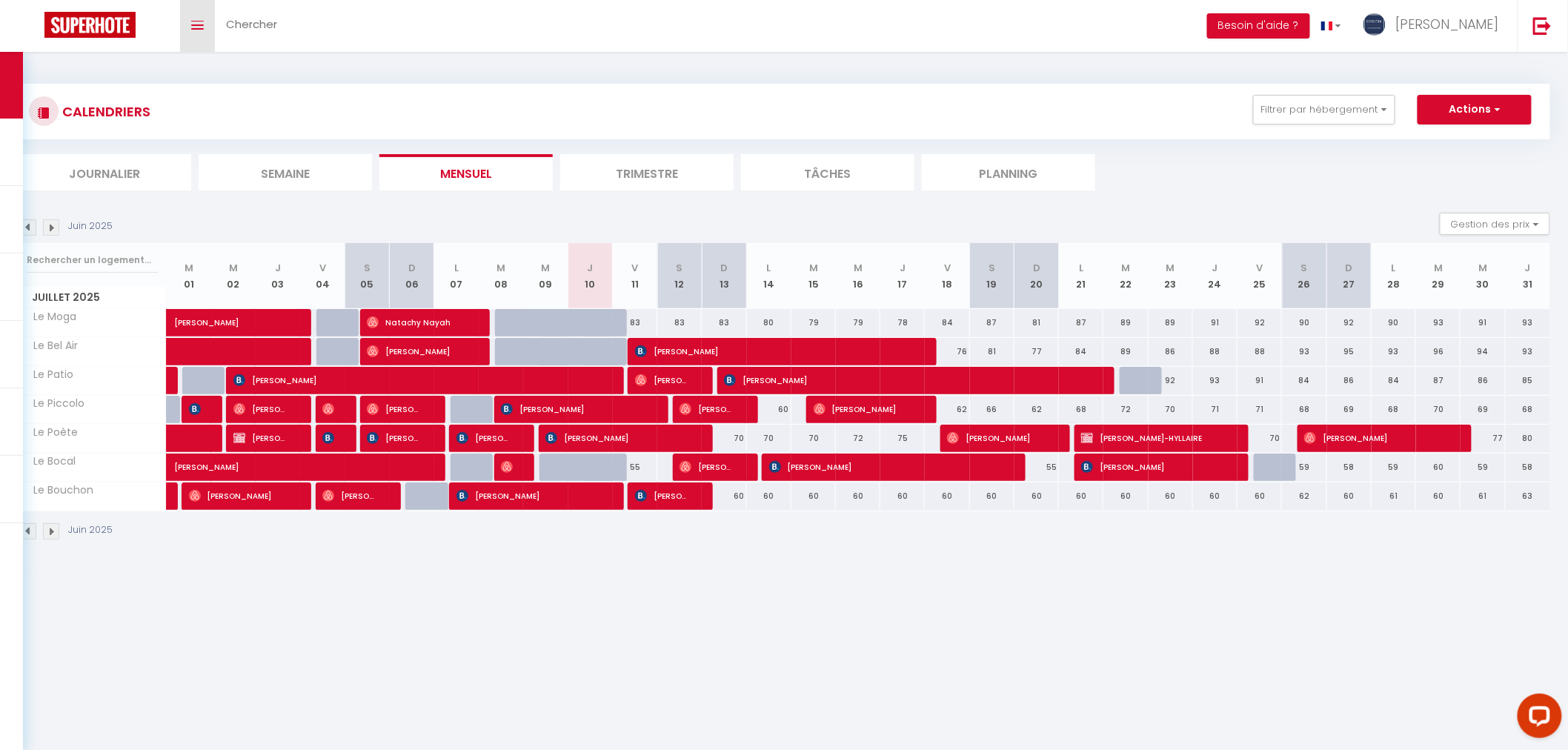click on "Calendriers" at bounding box center [-67, 85] 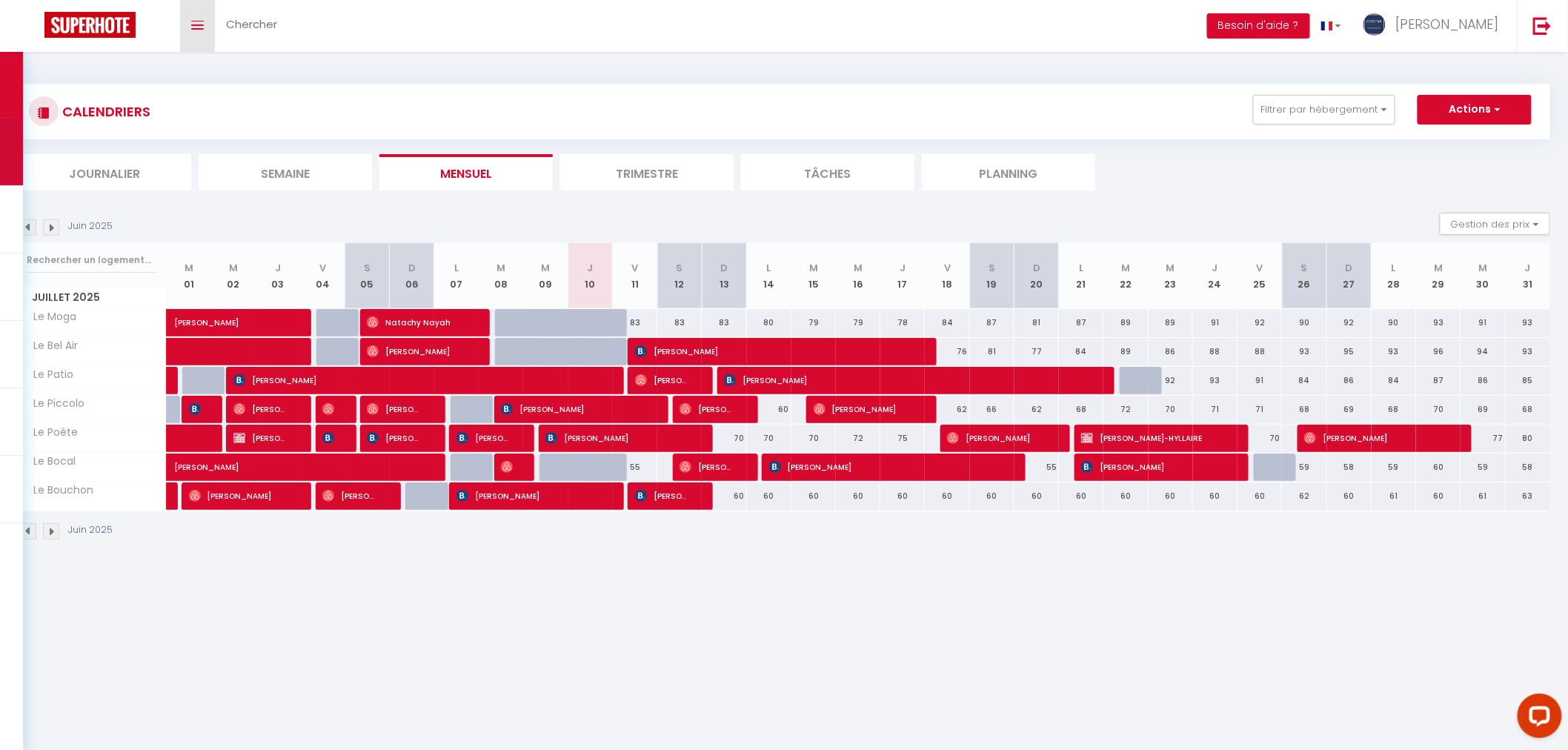 click on "Réservations" at bounding box center (-67, 152) 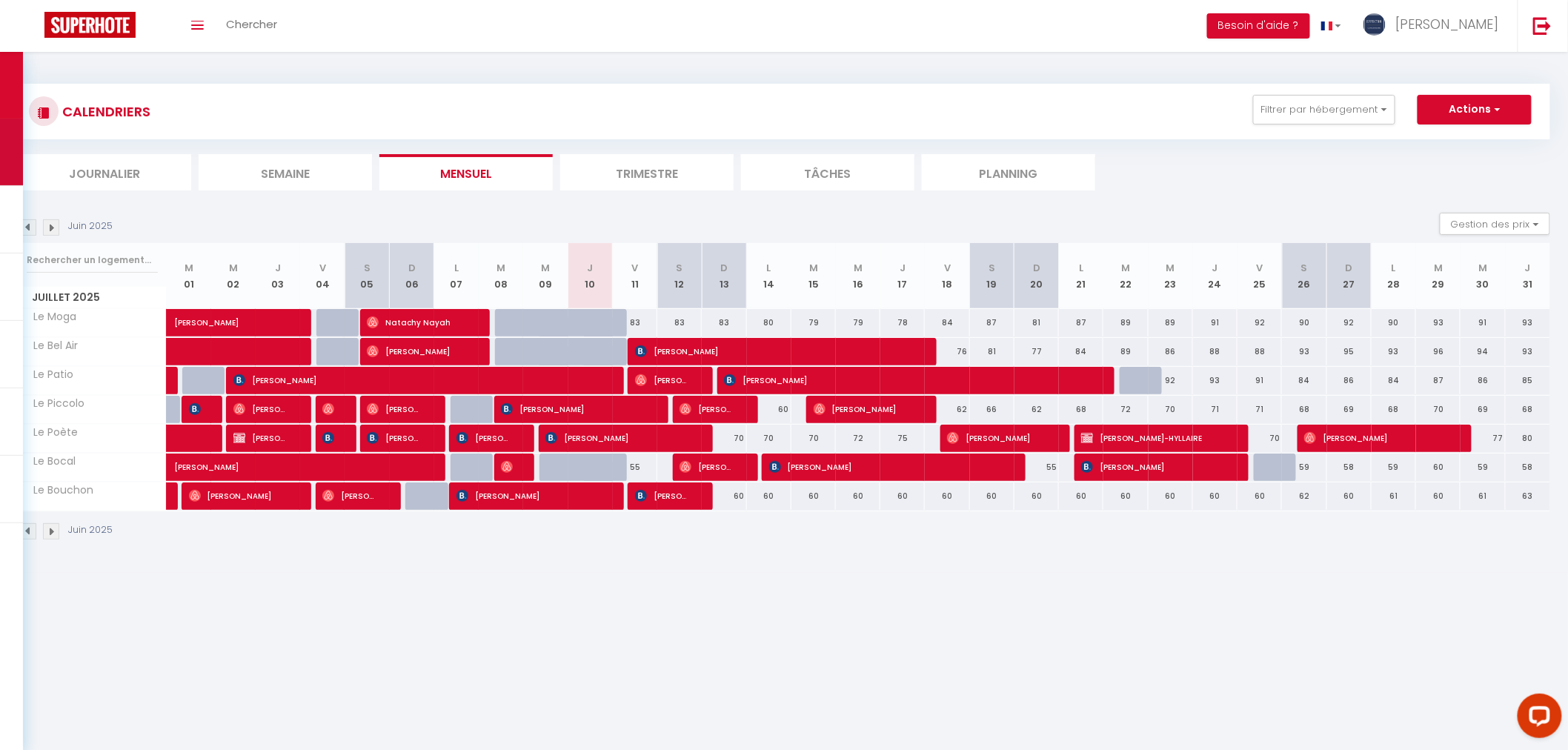 select on "not_cancelled" 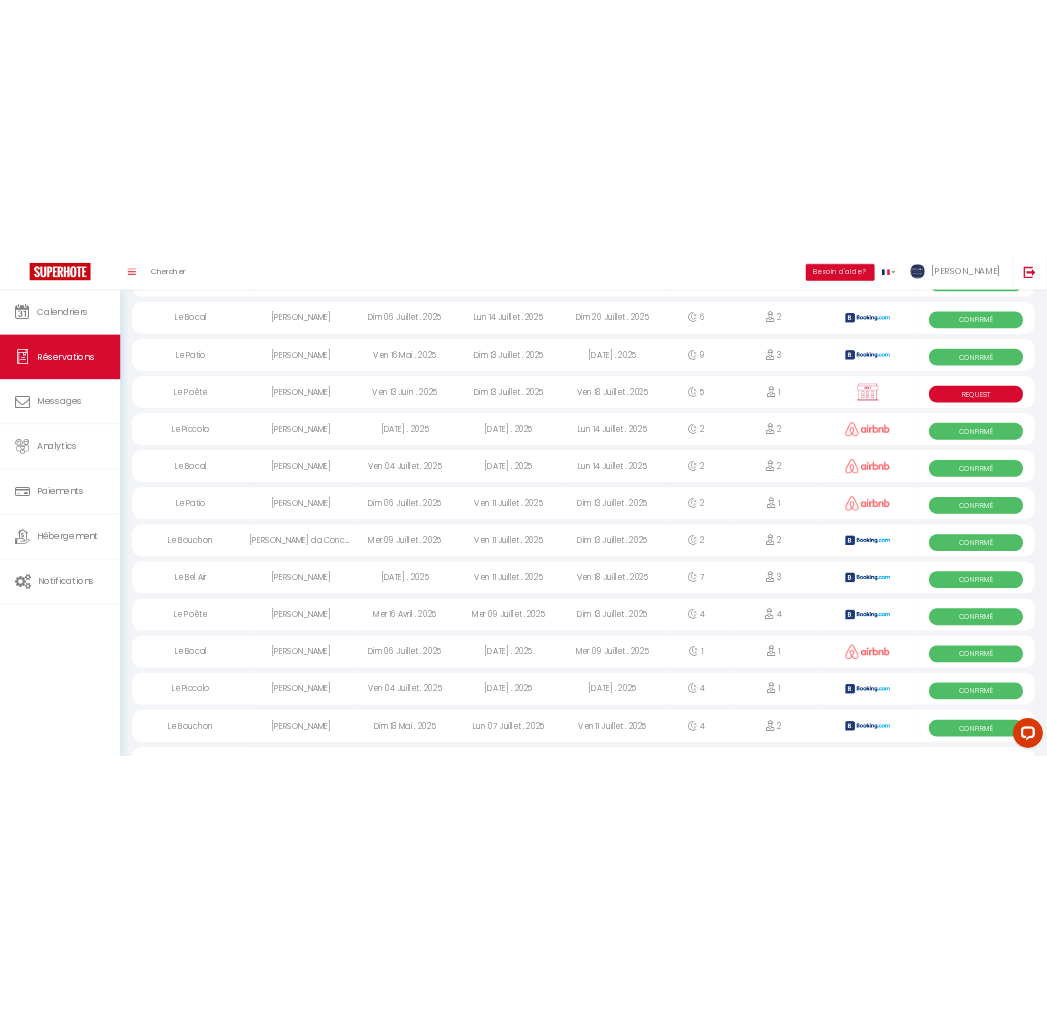 scroll, scrollTop: 888, scrollLeft: 0, axis: vertical 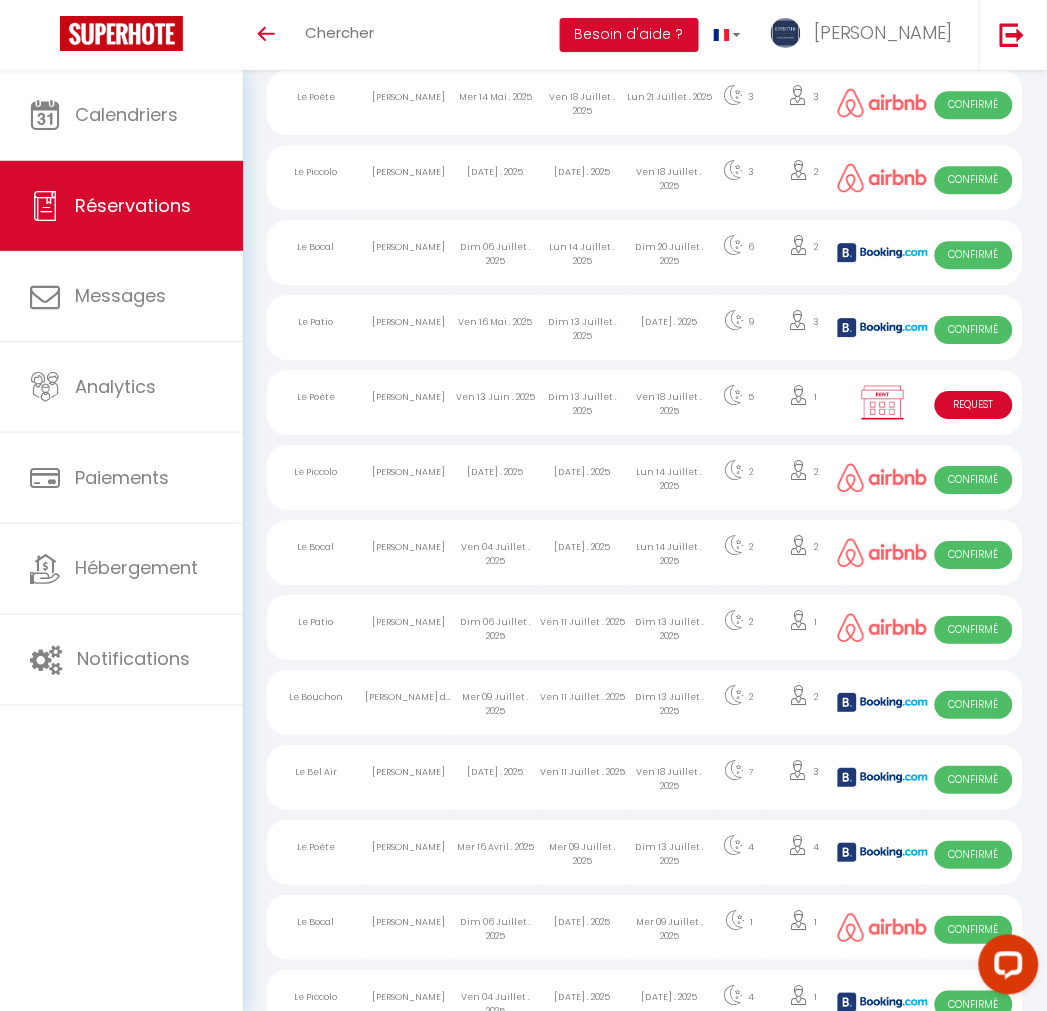 click on "Ven 11 Juillet . 2025" at bounding box center (582, 777) 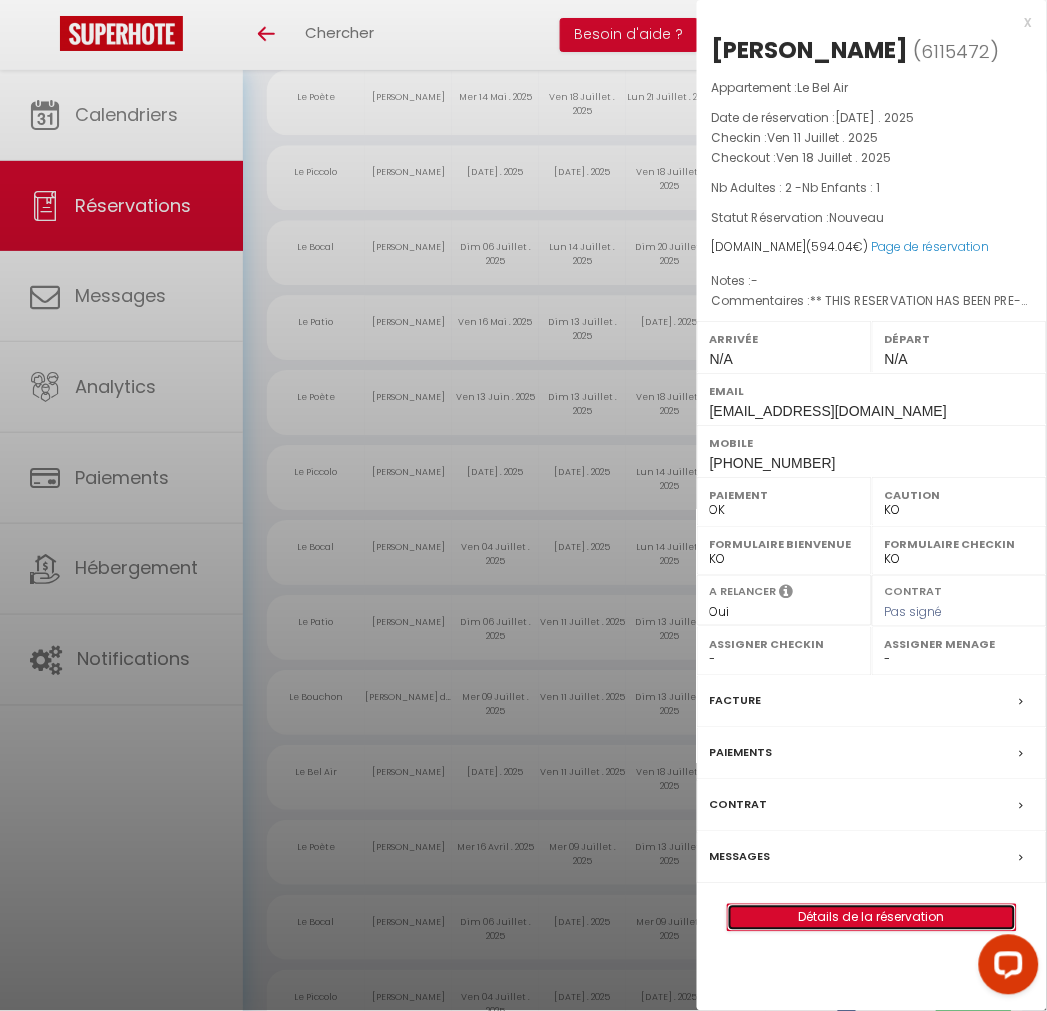 drag, startPoint x: 925, startPoint y: 911, endPoint x: 977, endPoint y: 890, distance: 56.0803 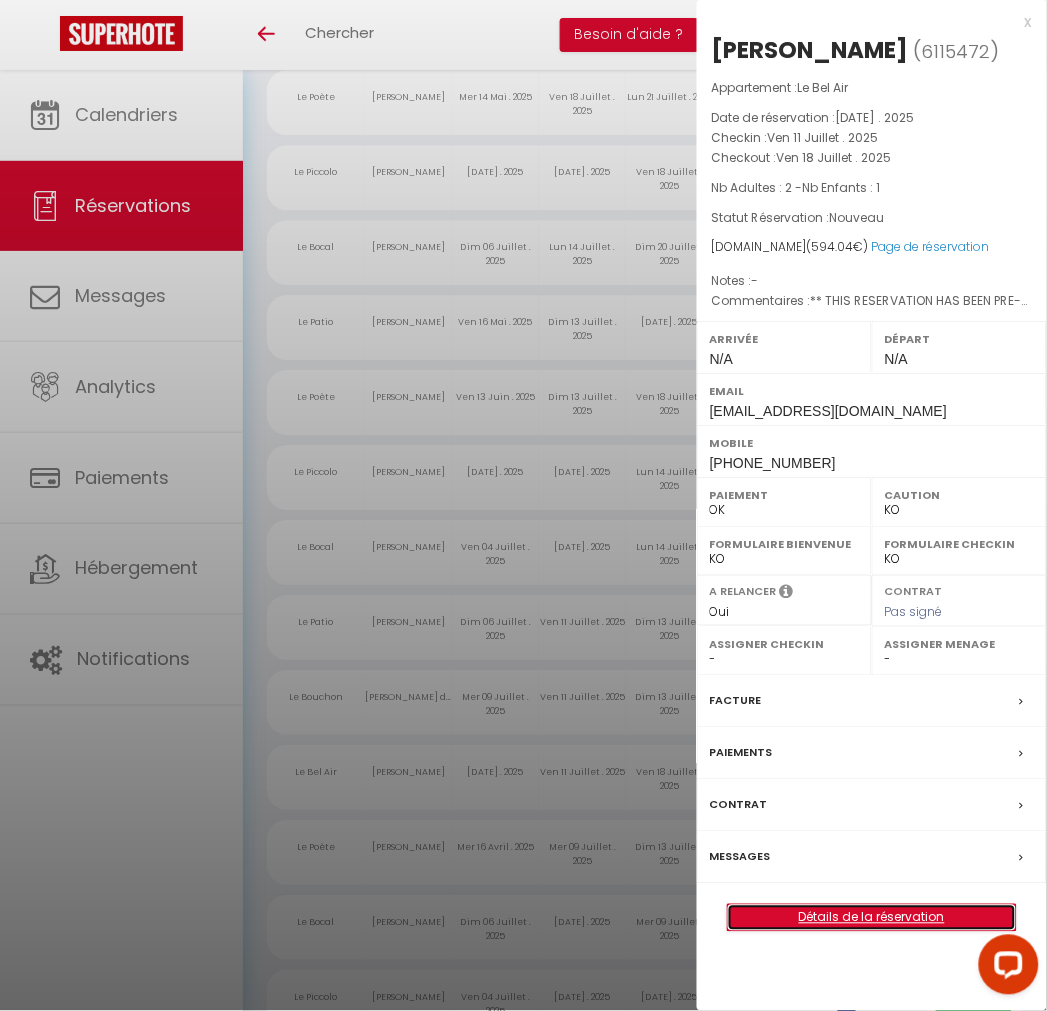 click on "Détails de la réservation" at bounding box center [872, 918] 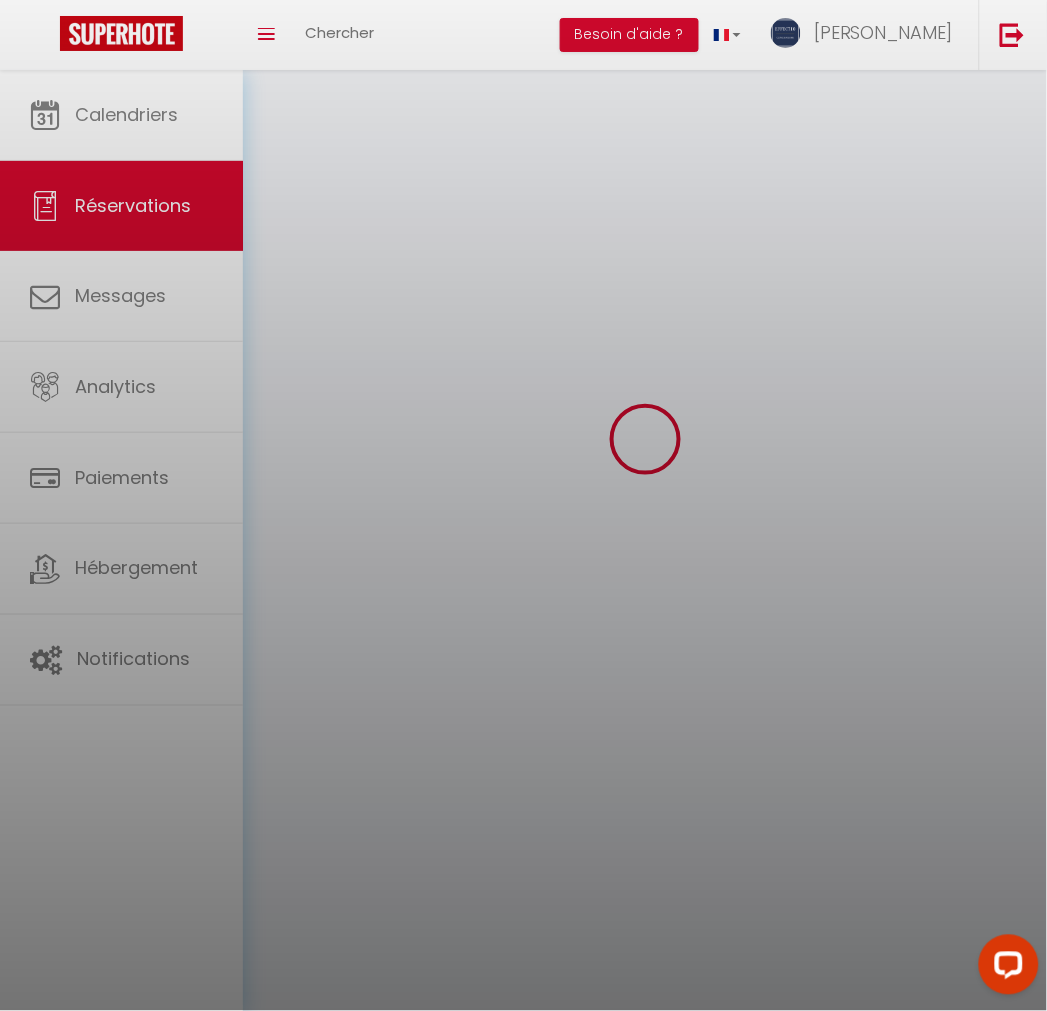 scroll, scrollTop: 0, scrollLeft: 0, axis: both 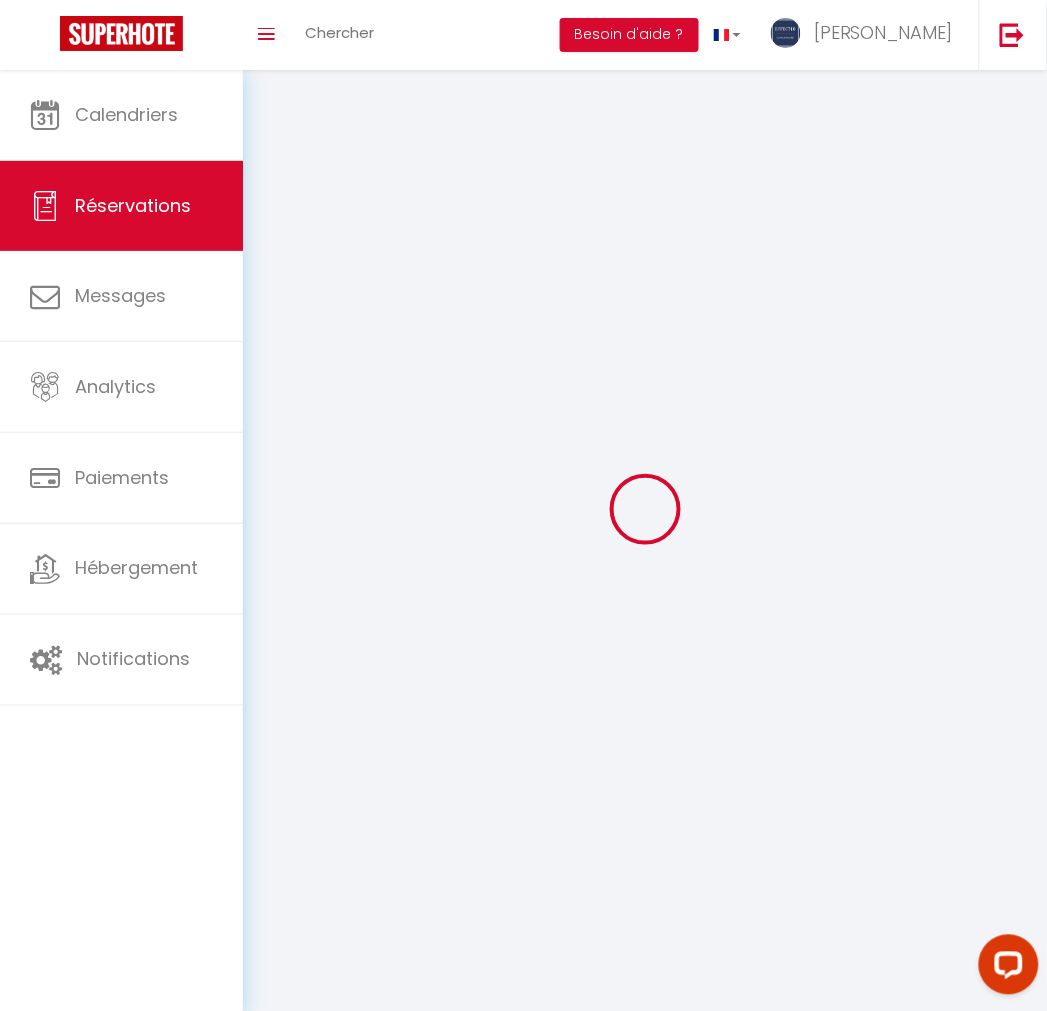 type on "kaysone" 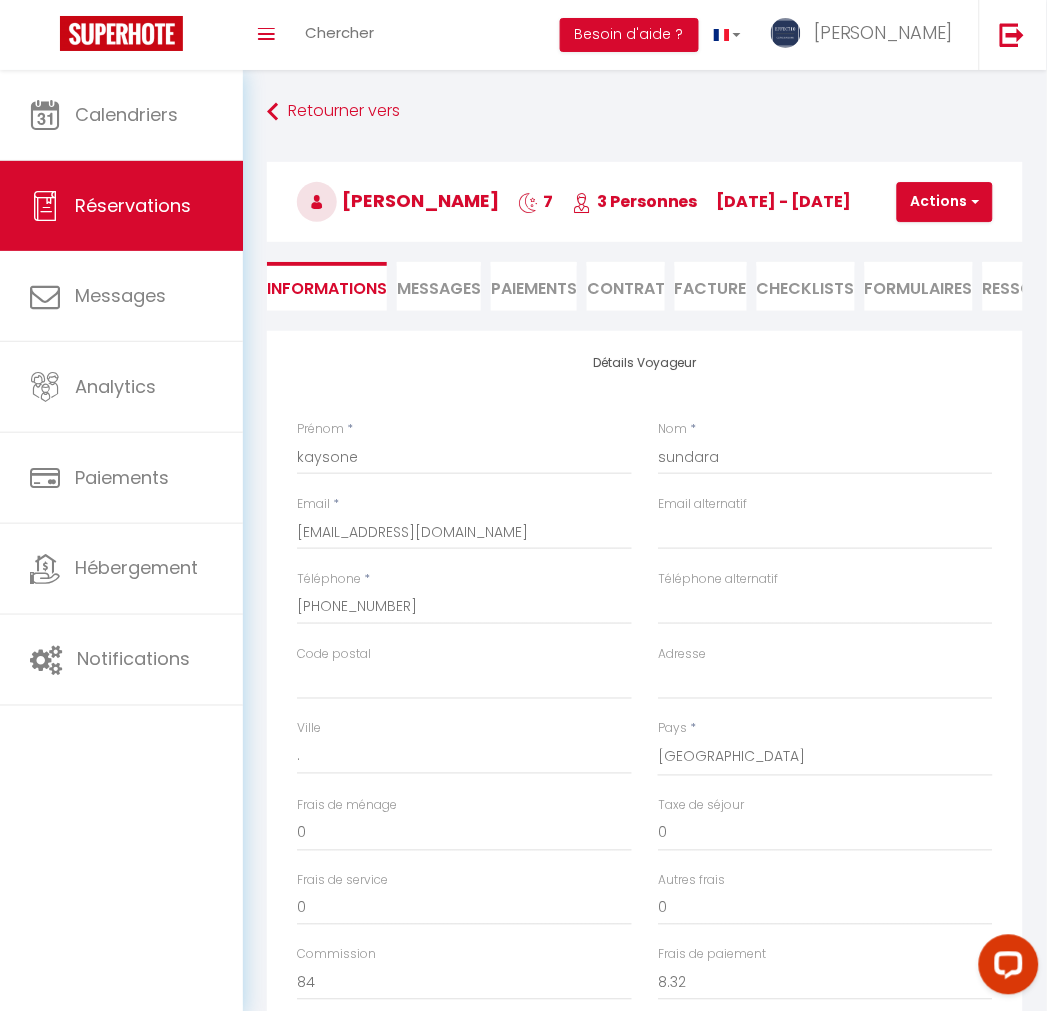 type on "40" 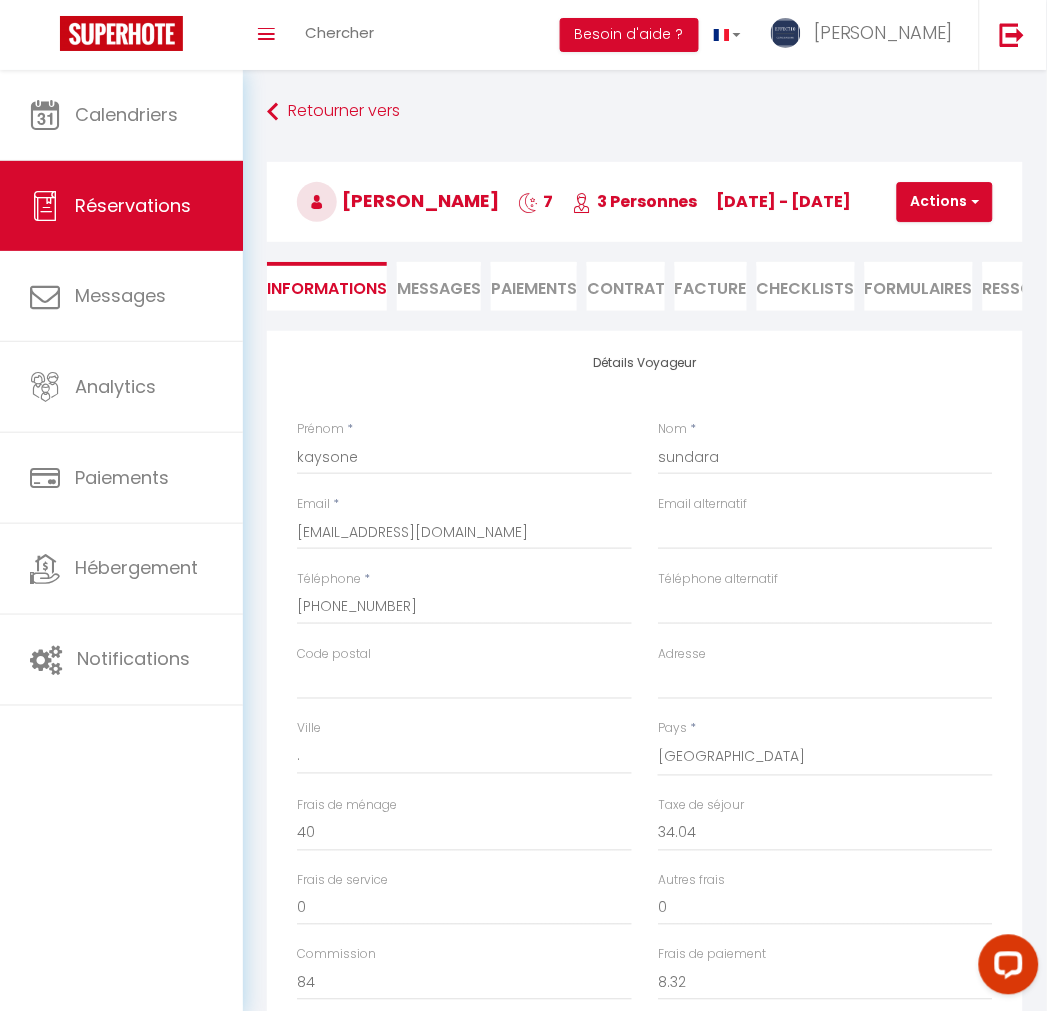 checkbox on "false" 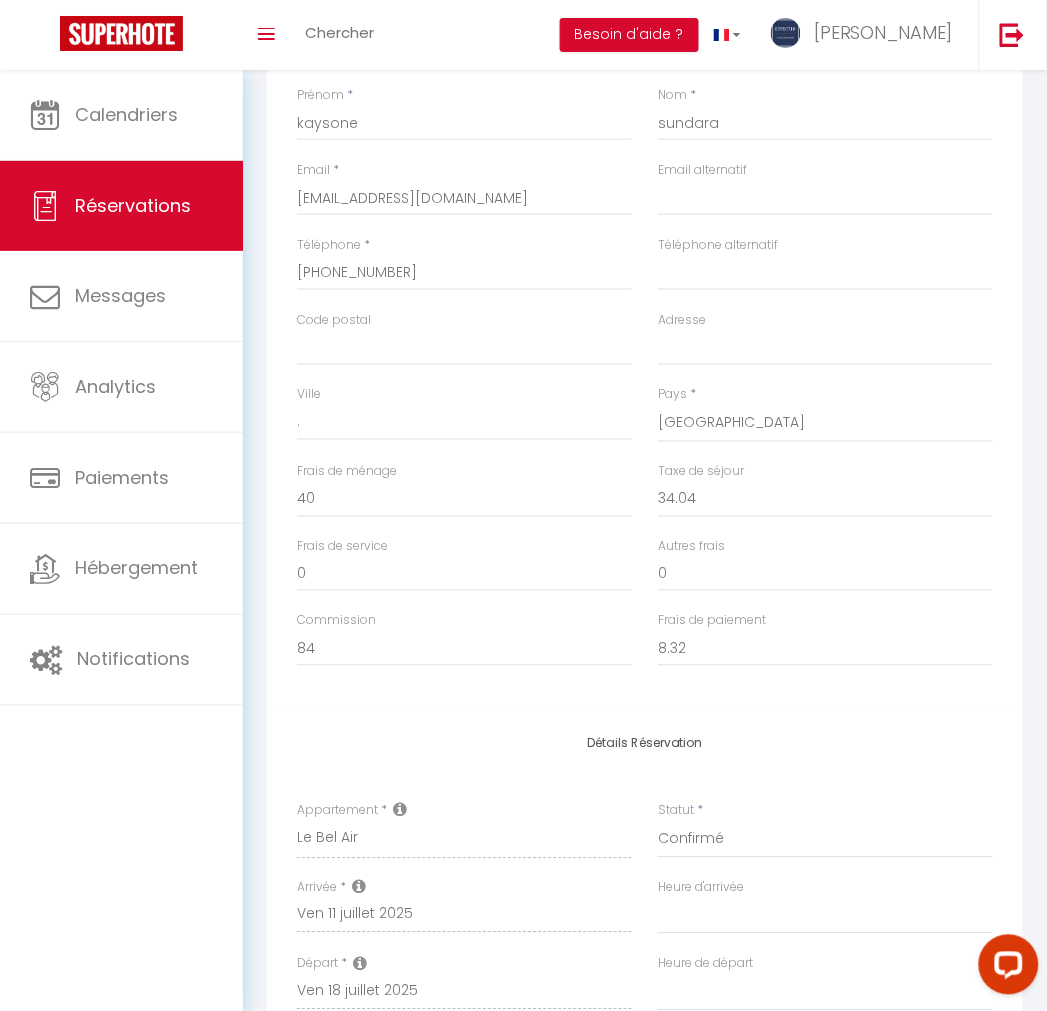 scroll, scrollTop: 333, scrollLeft: 0, axis: vertical 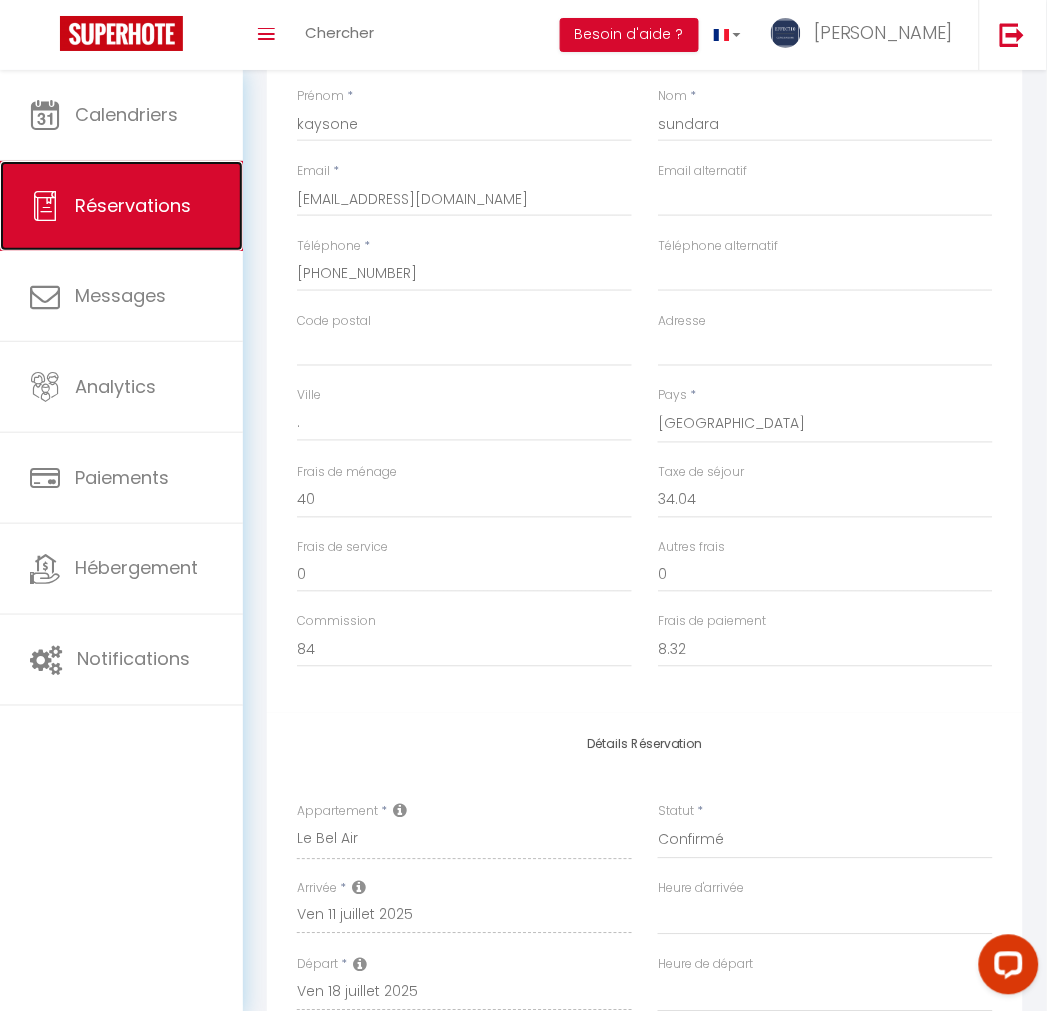click on "Réservations" at bounding box center (133, 205) 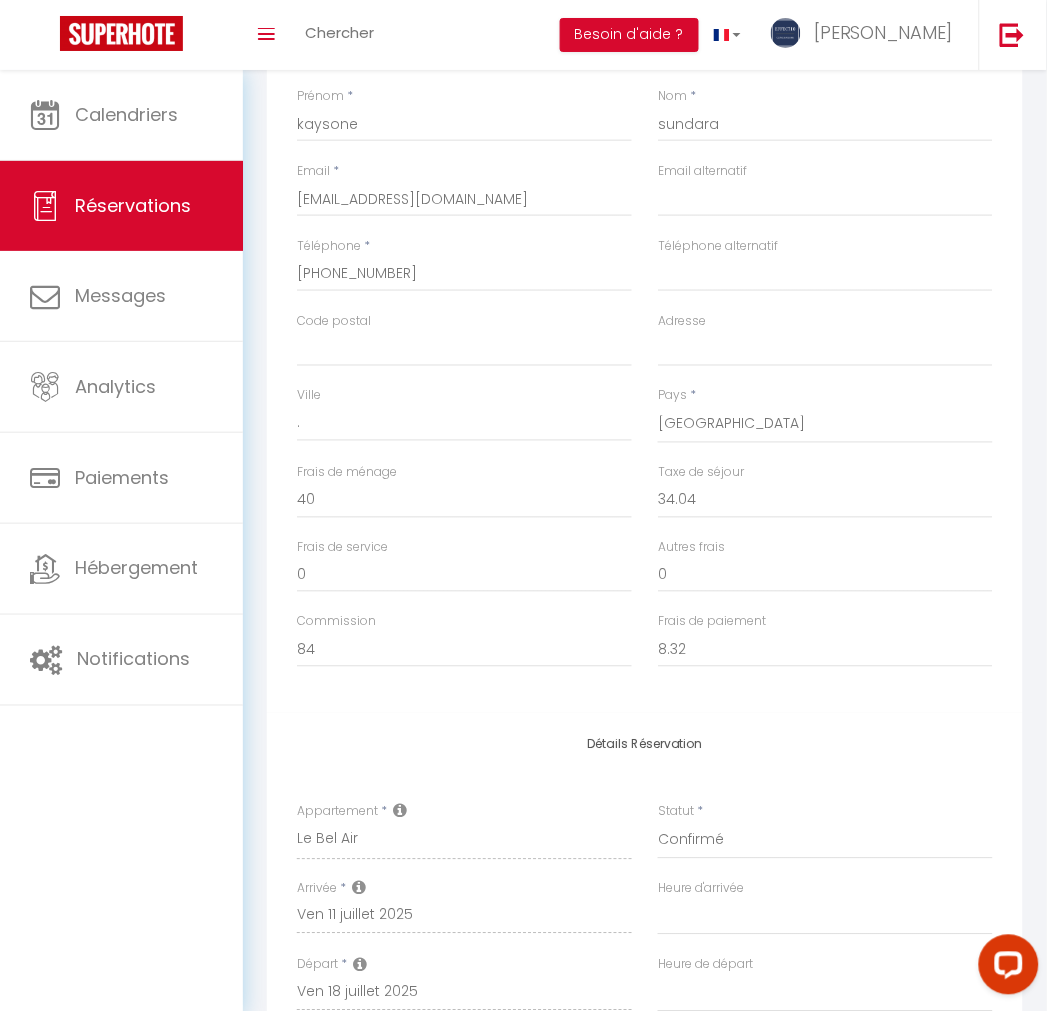 select on "not_cancelled" 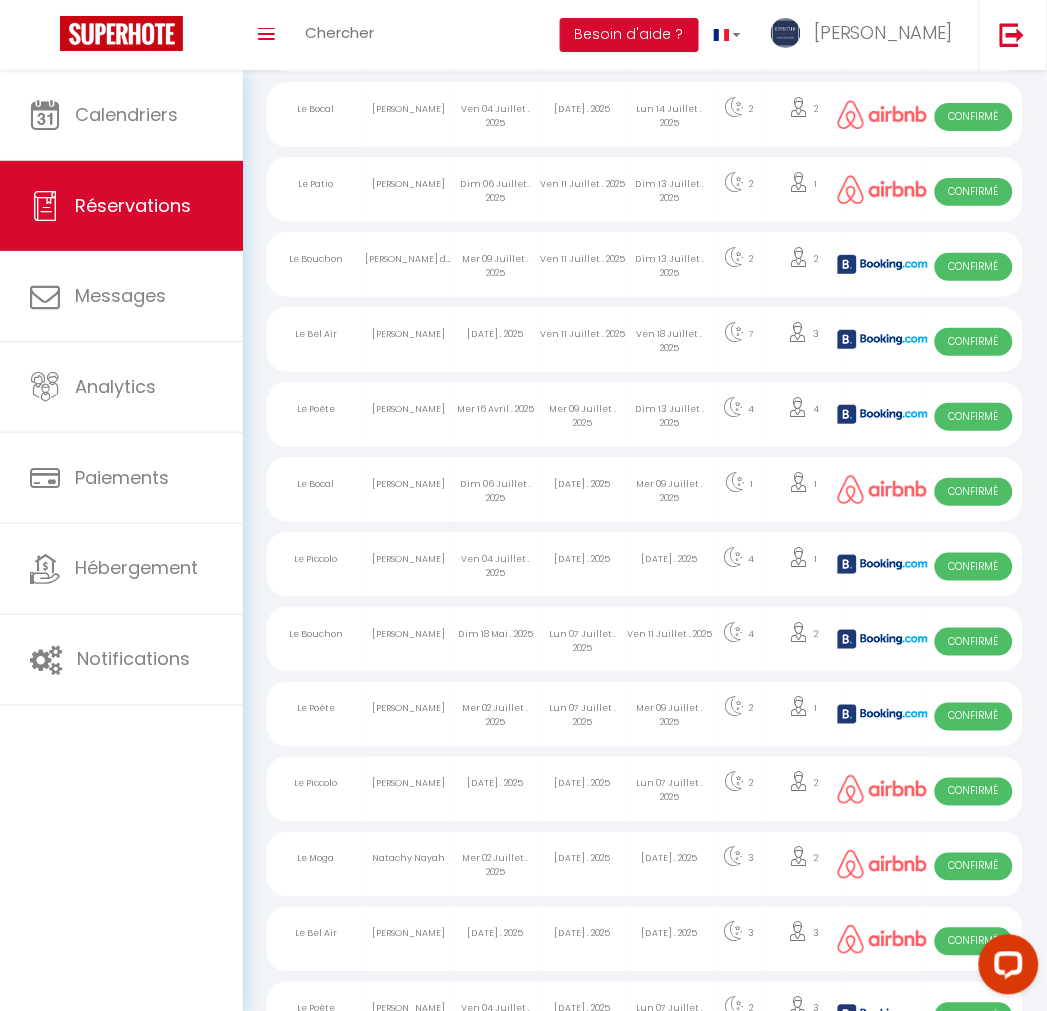 scroll, scrollTop: 1287, scrollLeft: 0, axis: vertical 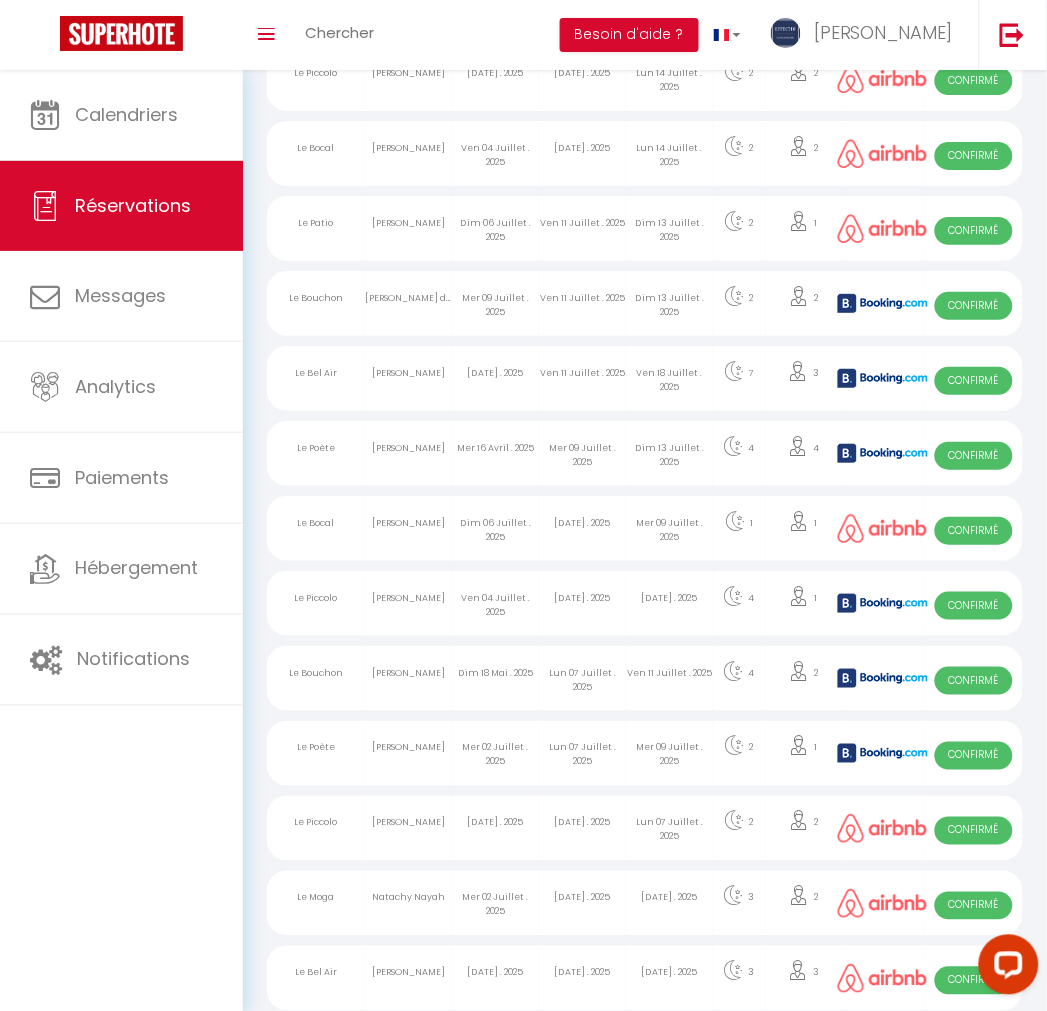 click on "Ven 11 Juillet . 2025" at bounding box center [582, 303] 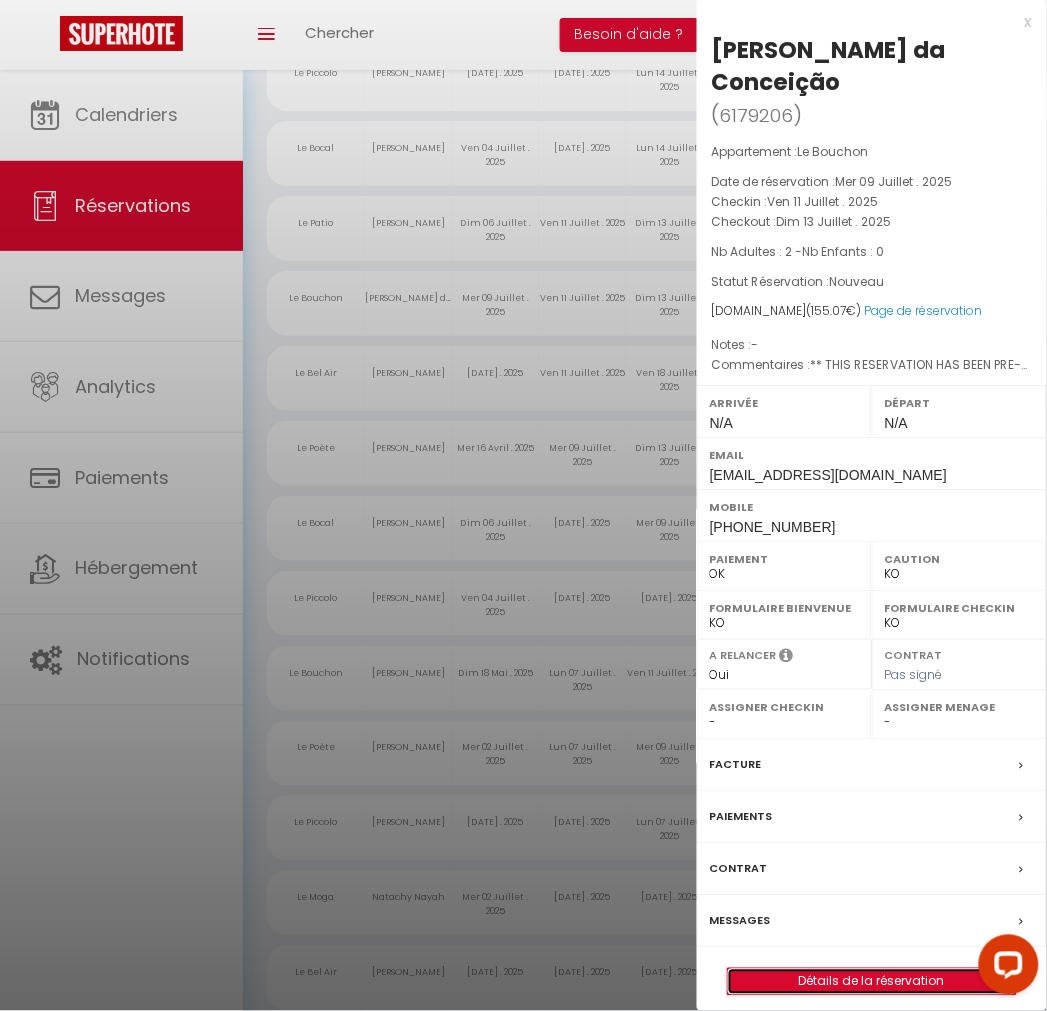 click on "Détails de la réservation" at bounding box center [872, 982] 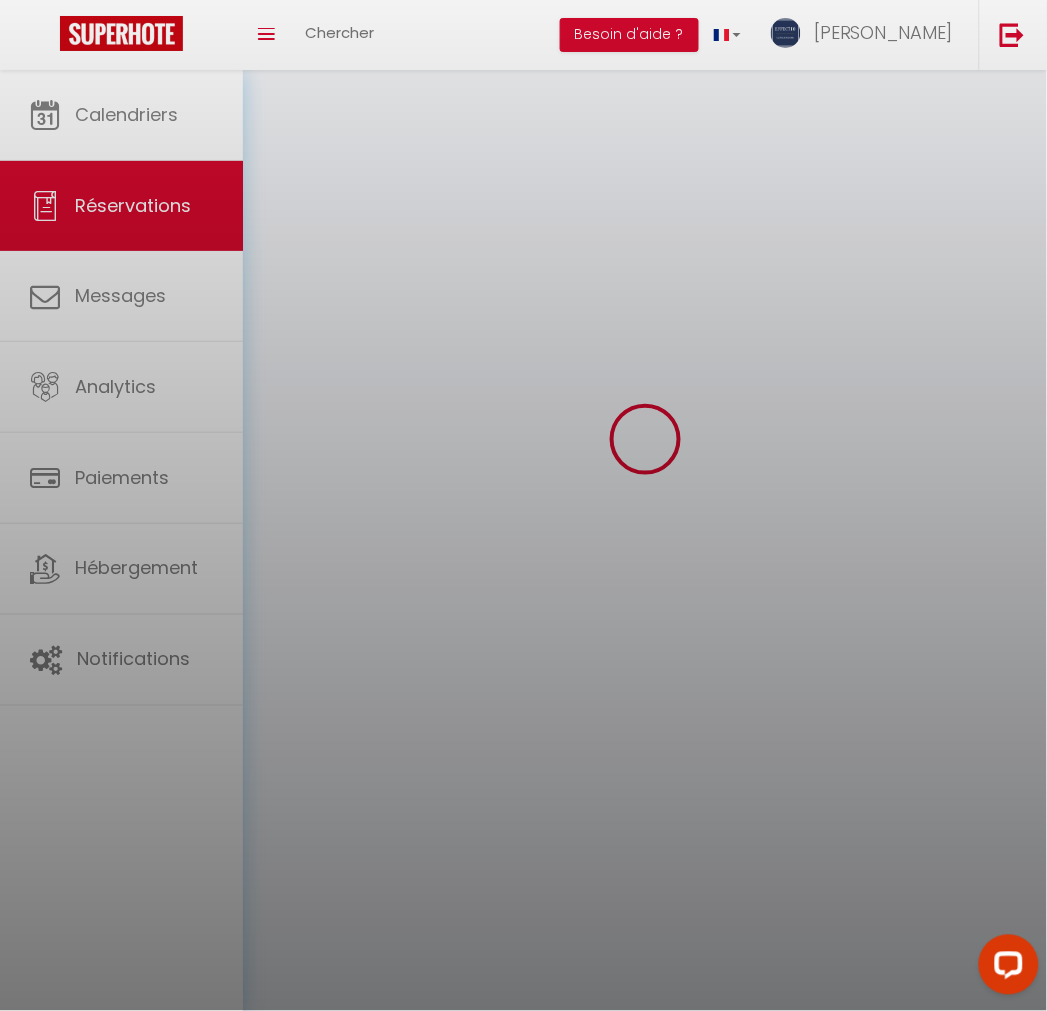 scroll, scrollTop: 0, scrollLeft: 0, axis: both 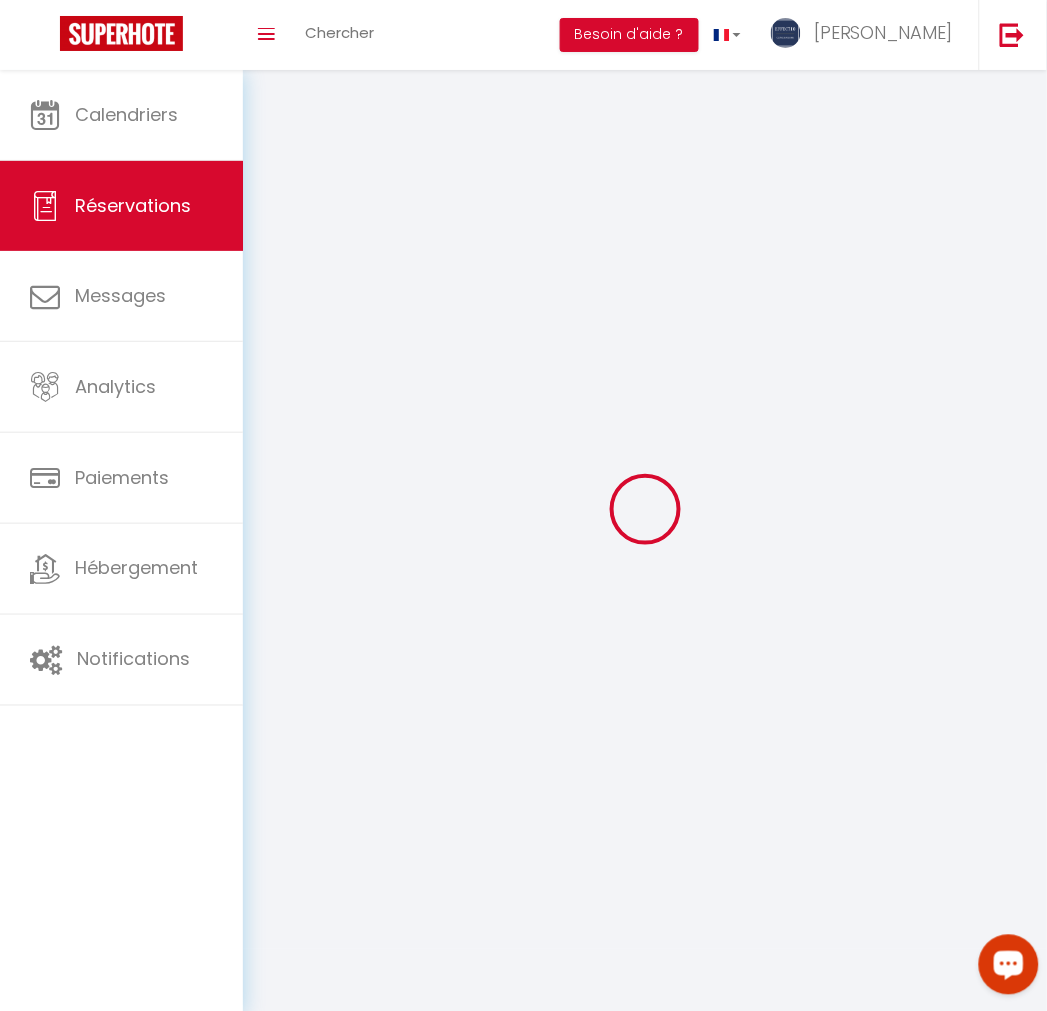 select 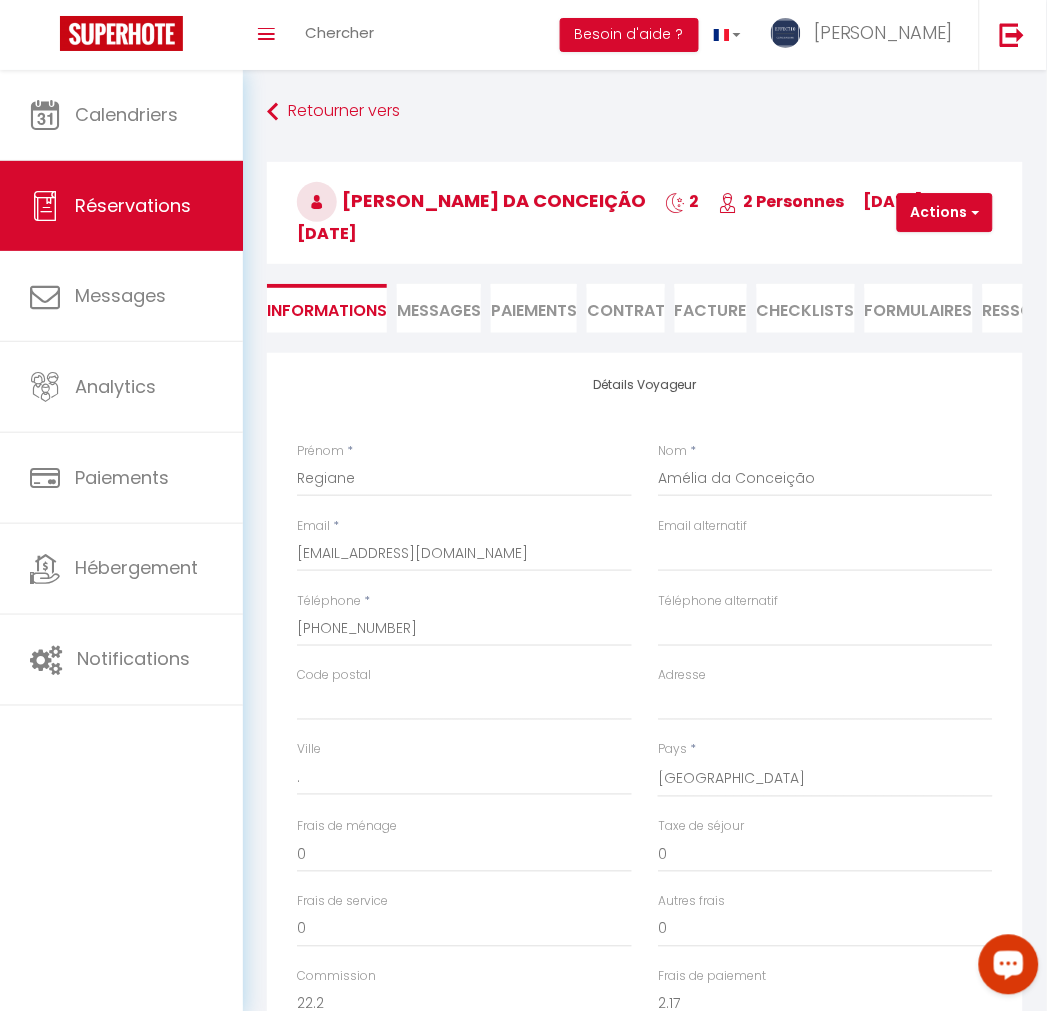 type on "40" 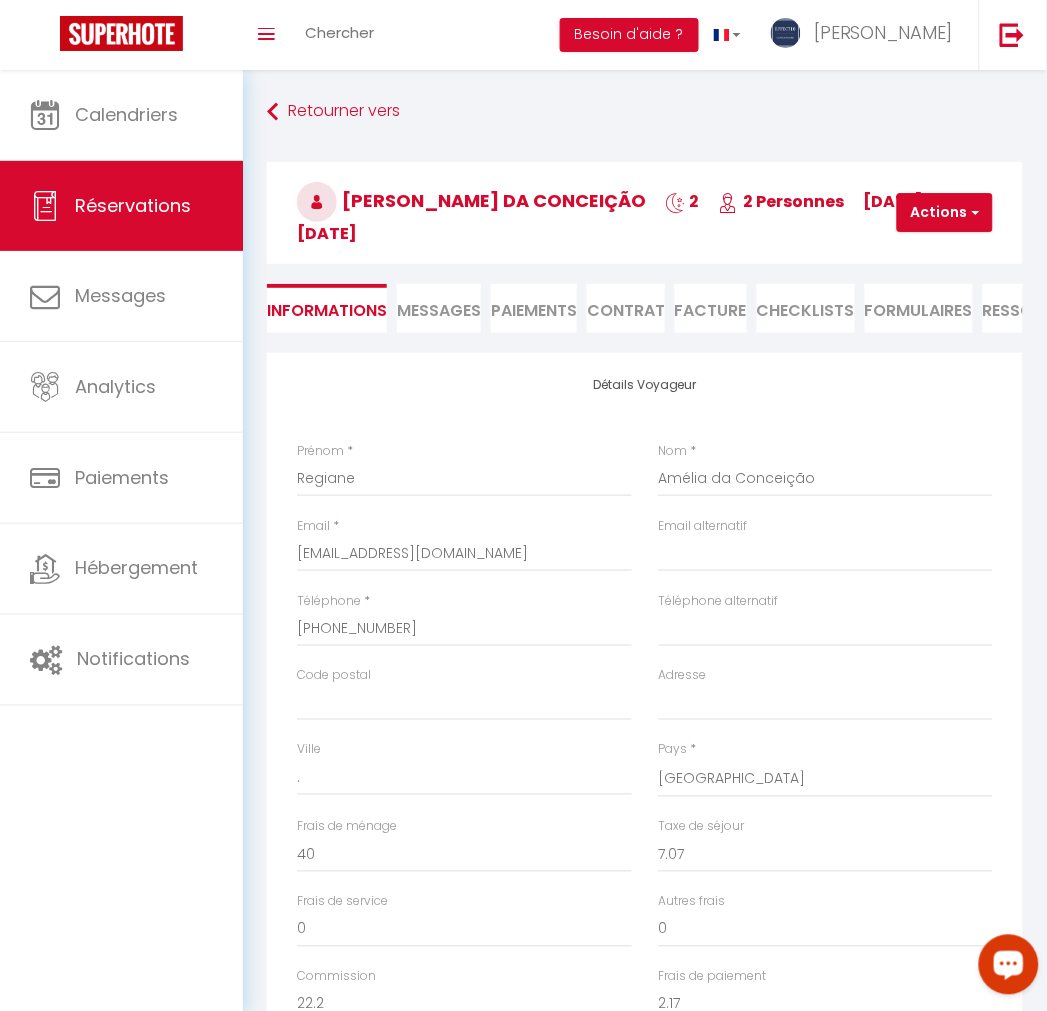 checkbox on "false" 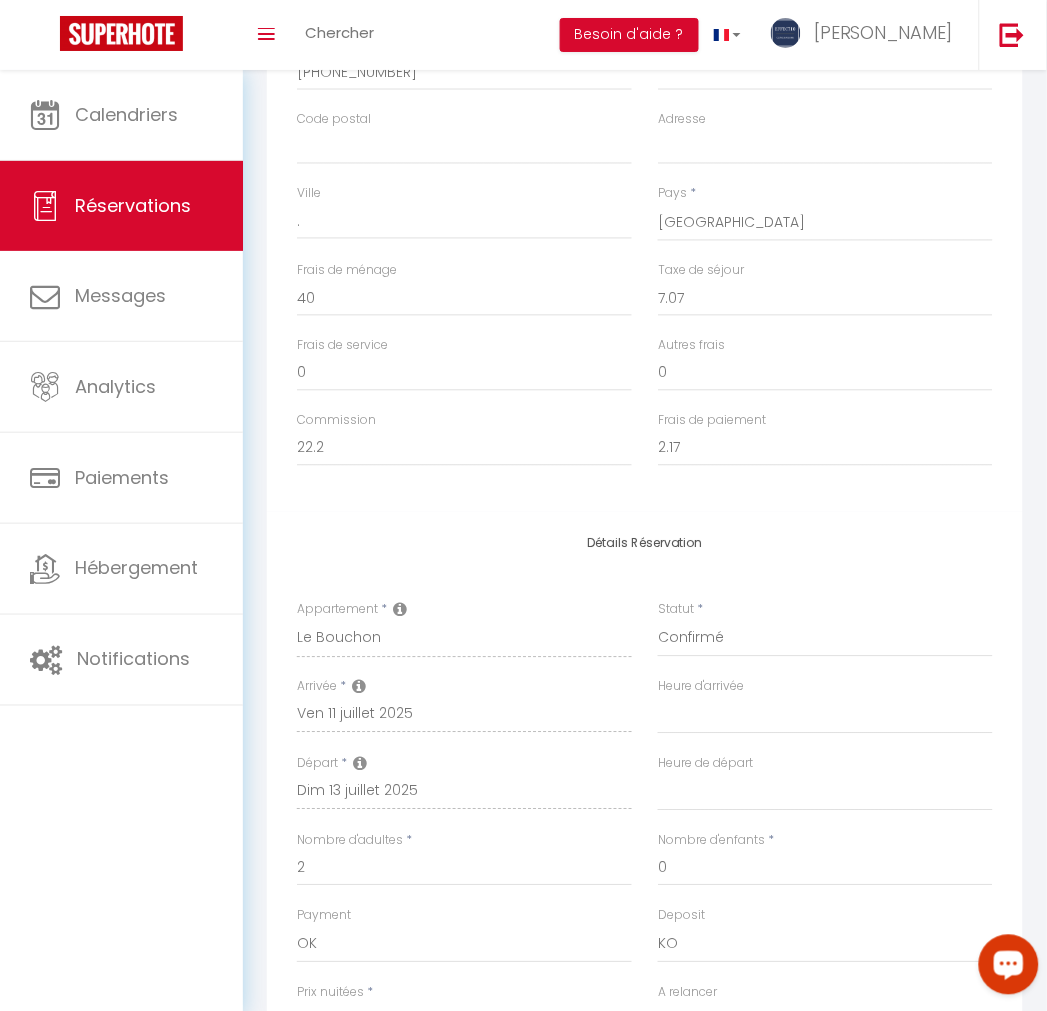 scroll, scrollTop: 555, scrollLeft: 0, axis: vertical 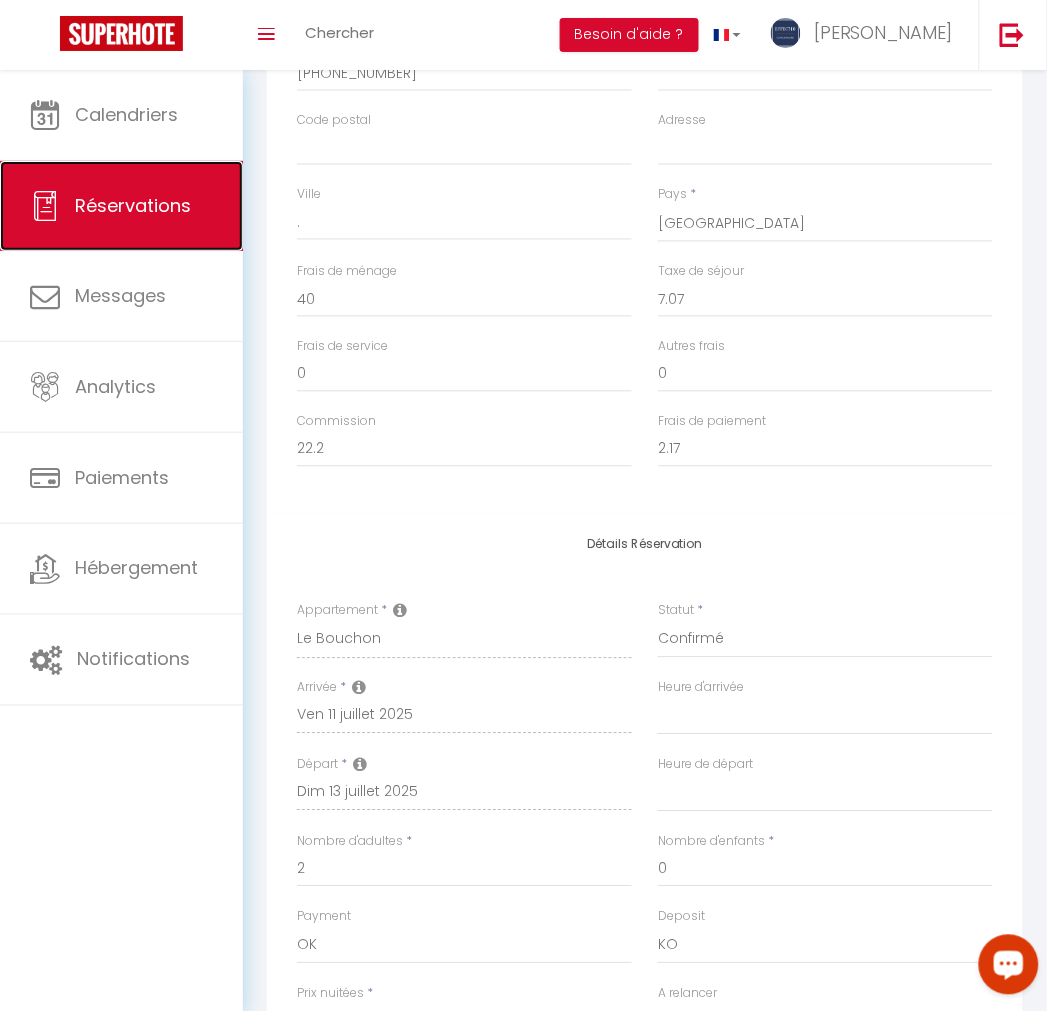 click on "Réservations" at bounding box center [121, 206] 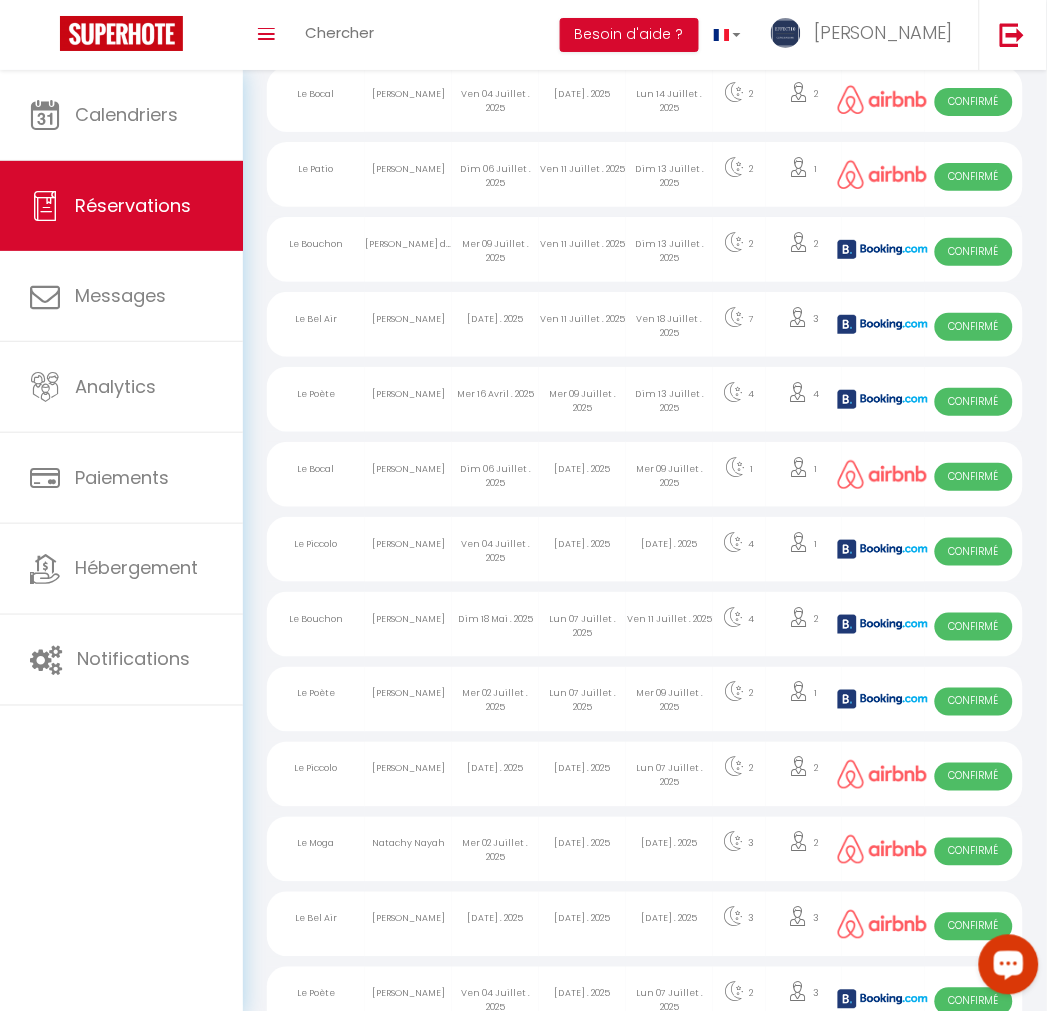 scroll, scrollTop: 1287, scrollLeft: 0, axis: vertical 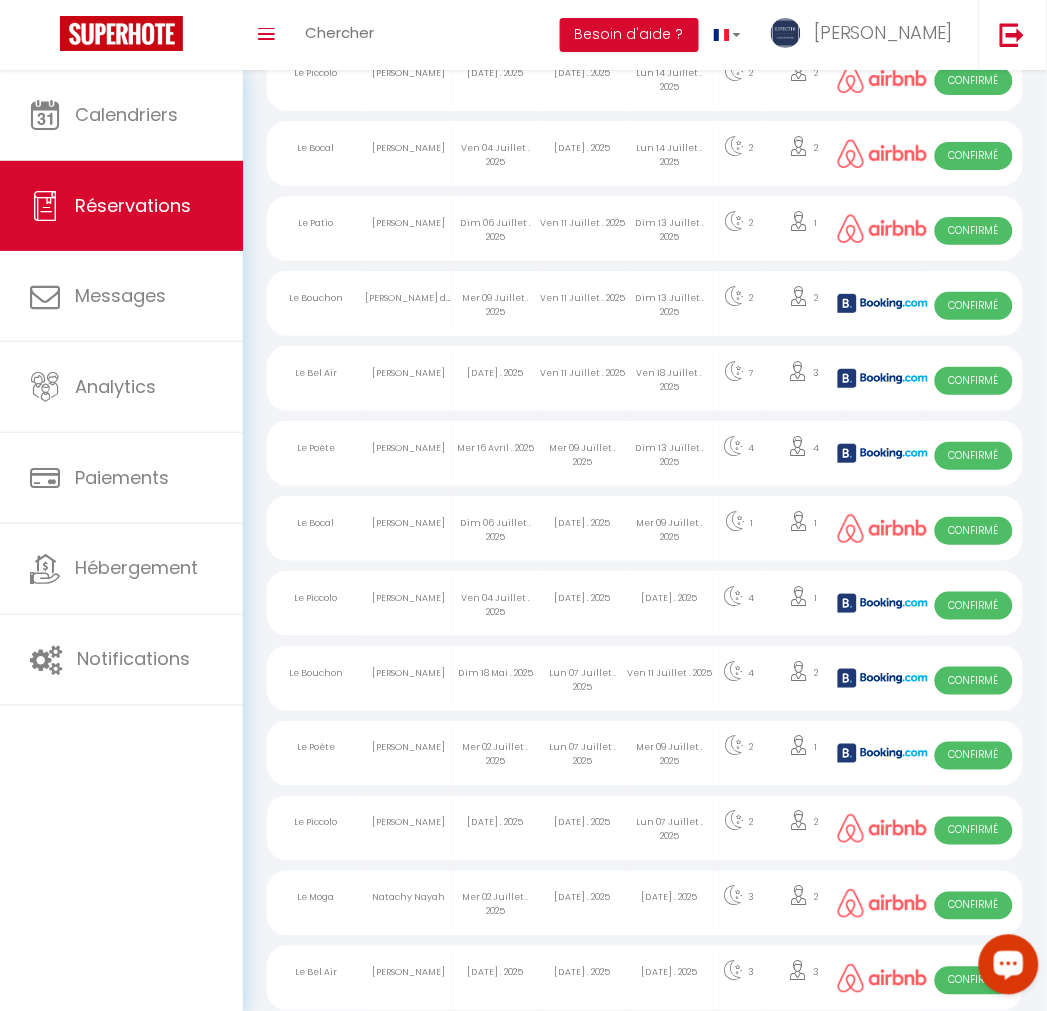 click on "Ven 11 Juillet . 2025" at bounding box center [582, 228] 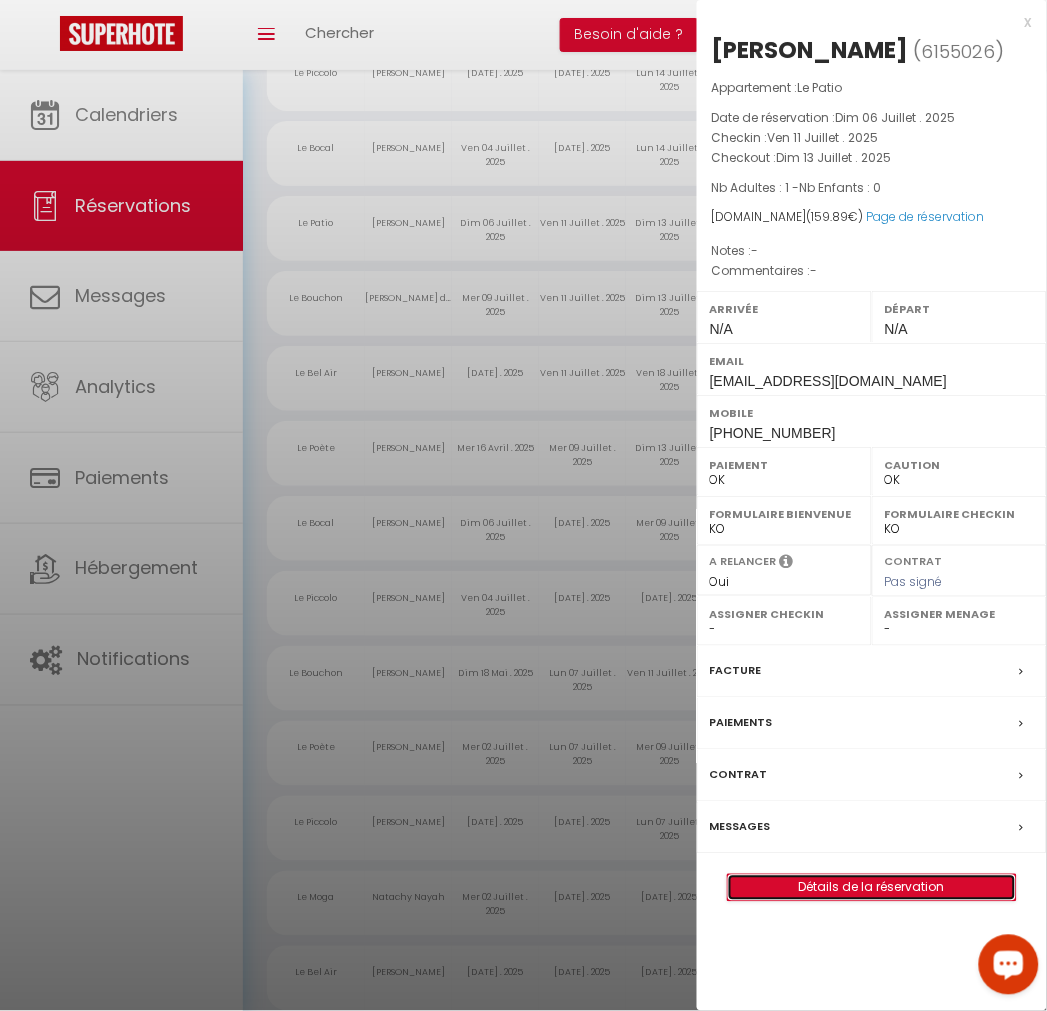 click on "Détails de la réservation" at bounding box center [872, 888] 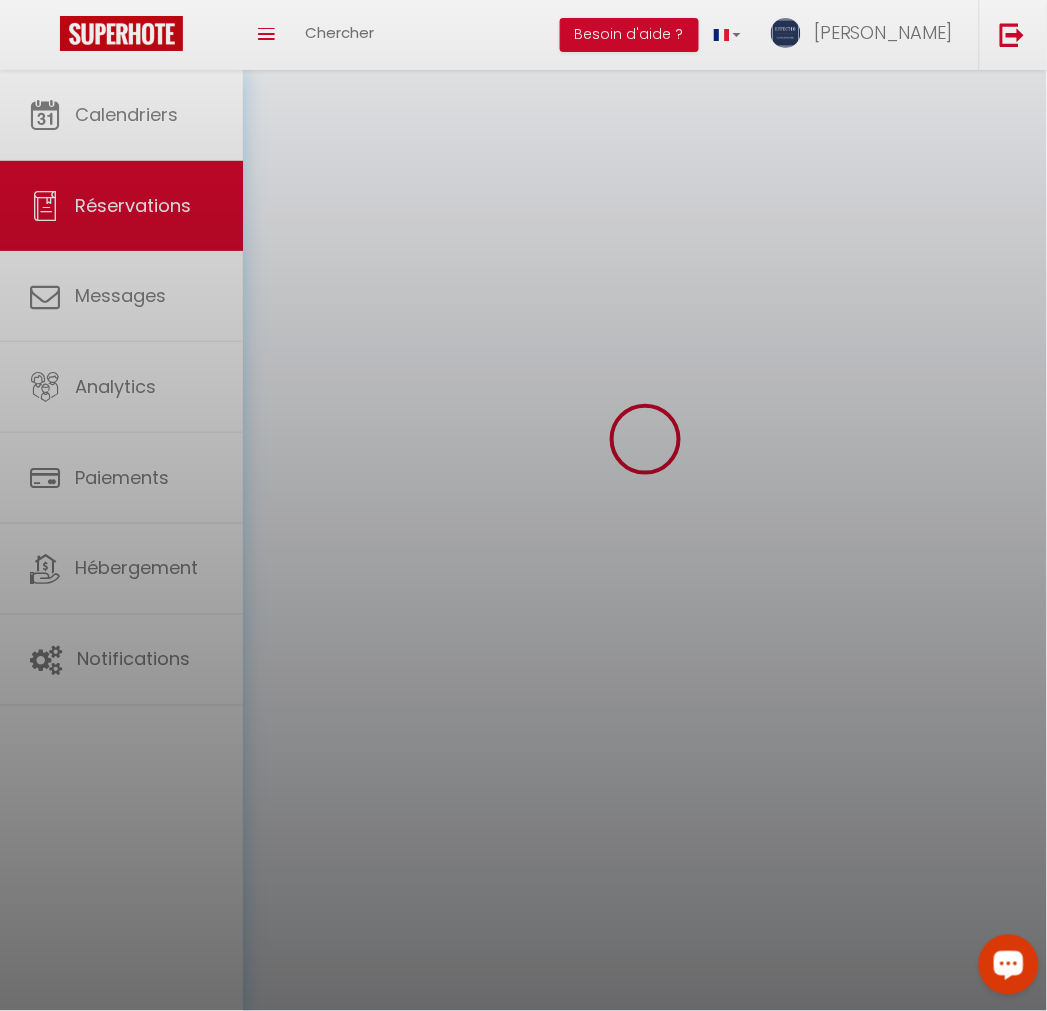 scroll, scrollTop: 0, scrollLeft: 0, axis: both 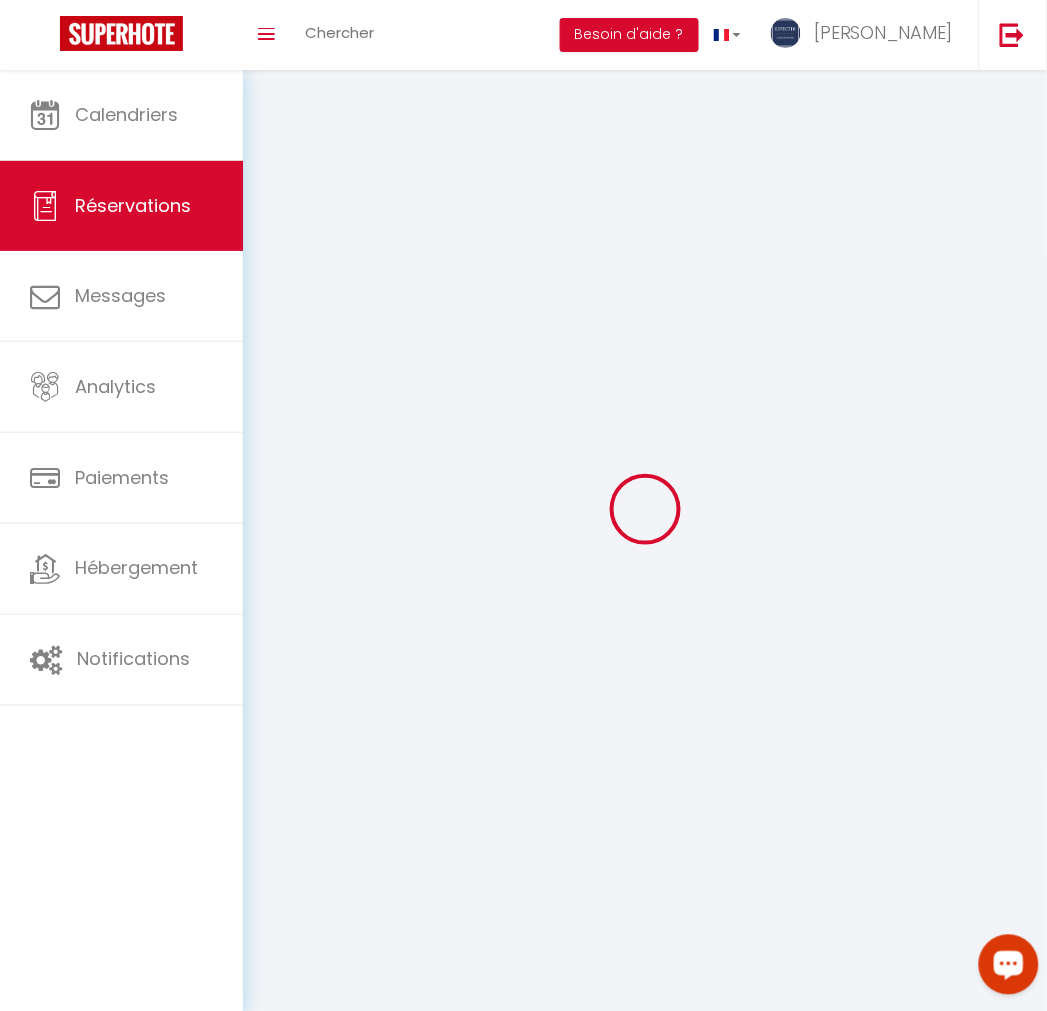 select 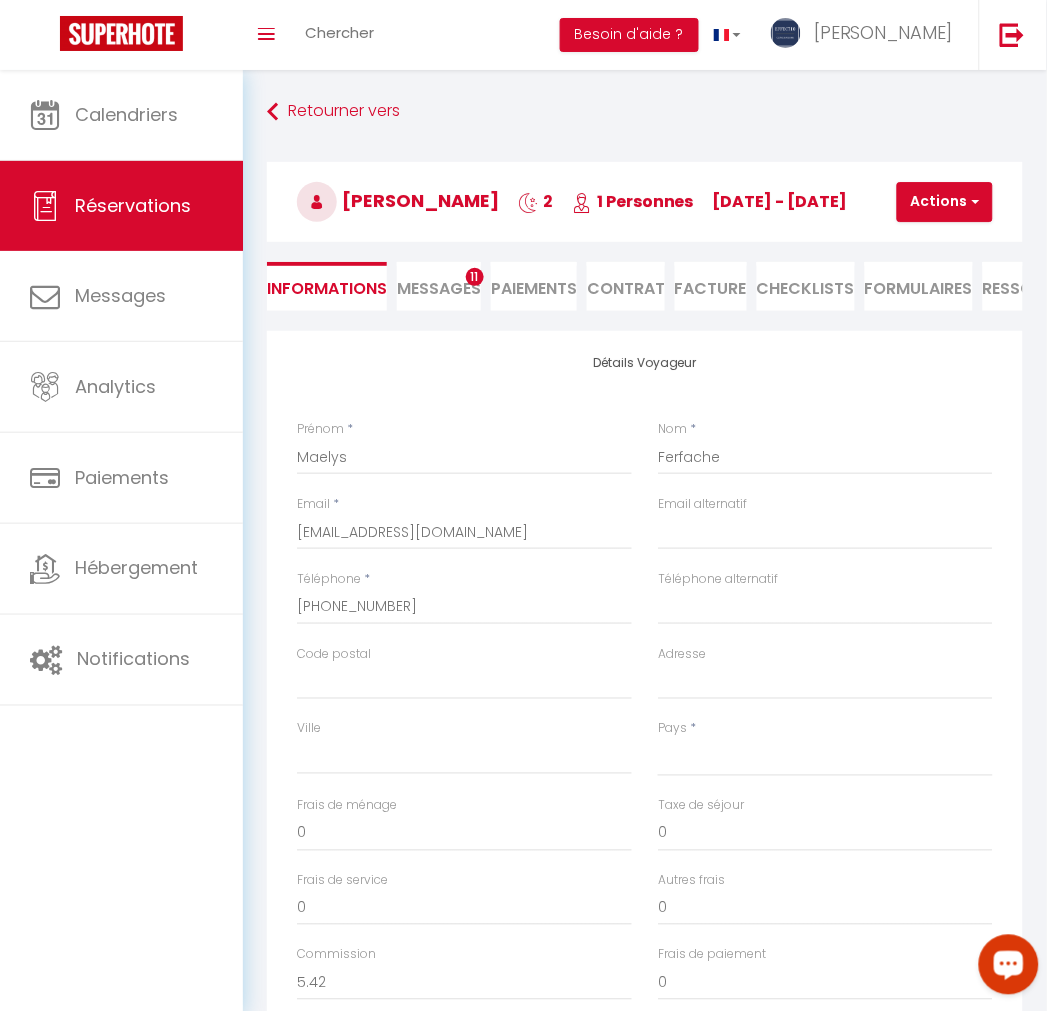 select 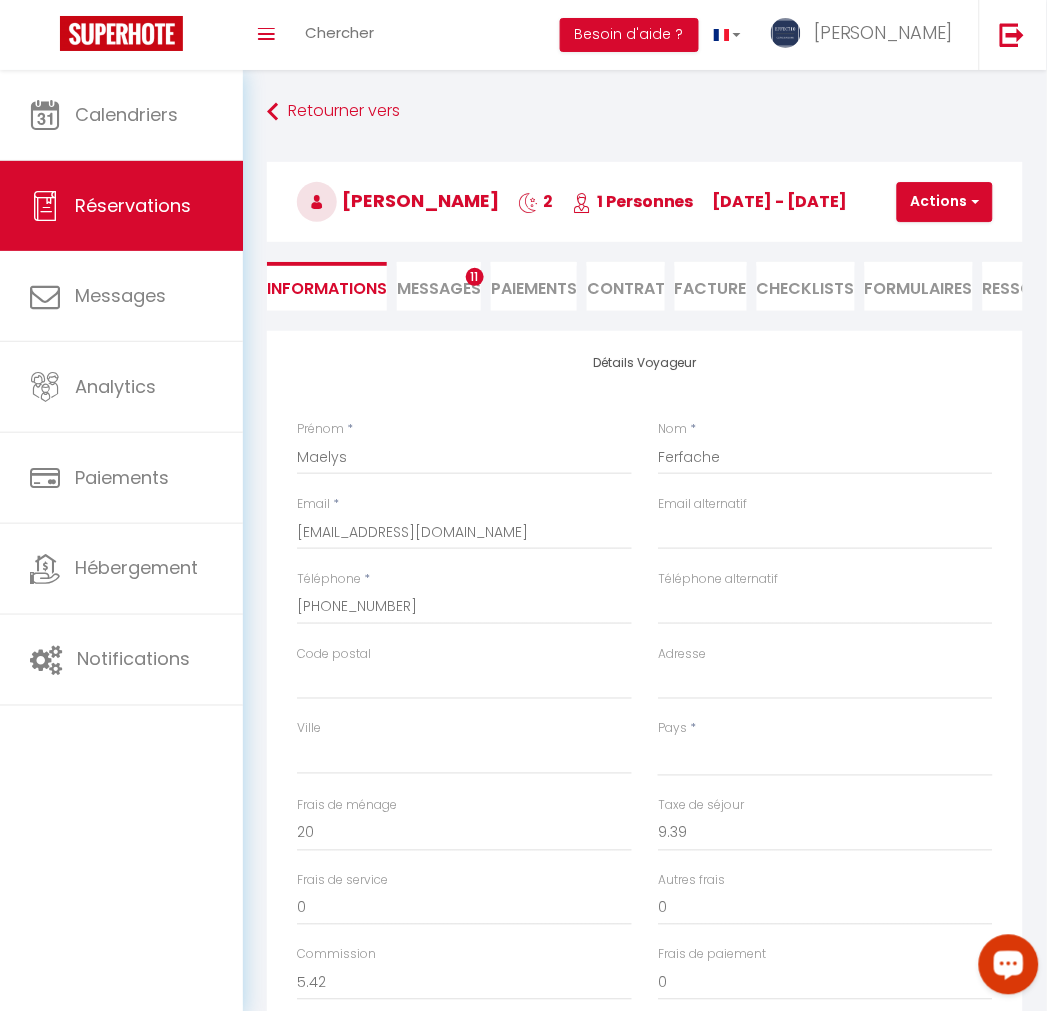 select 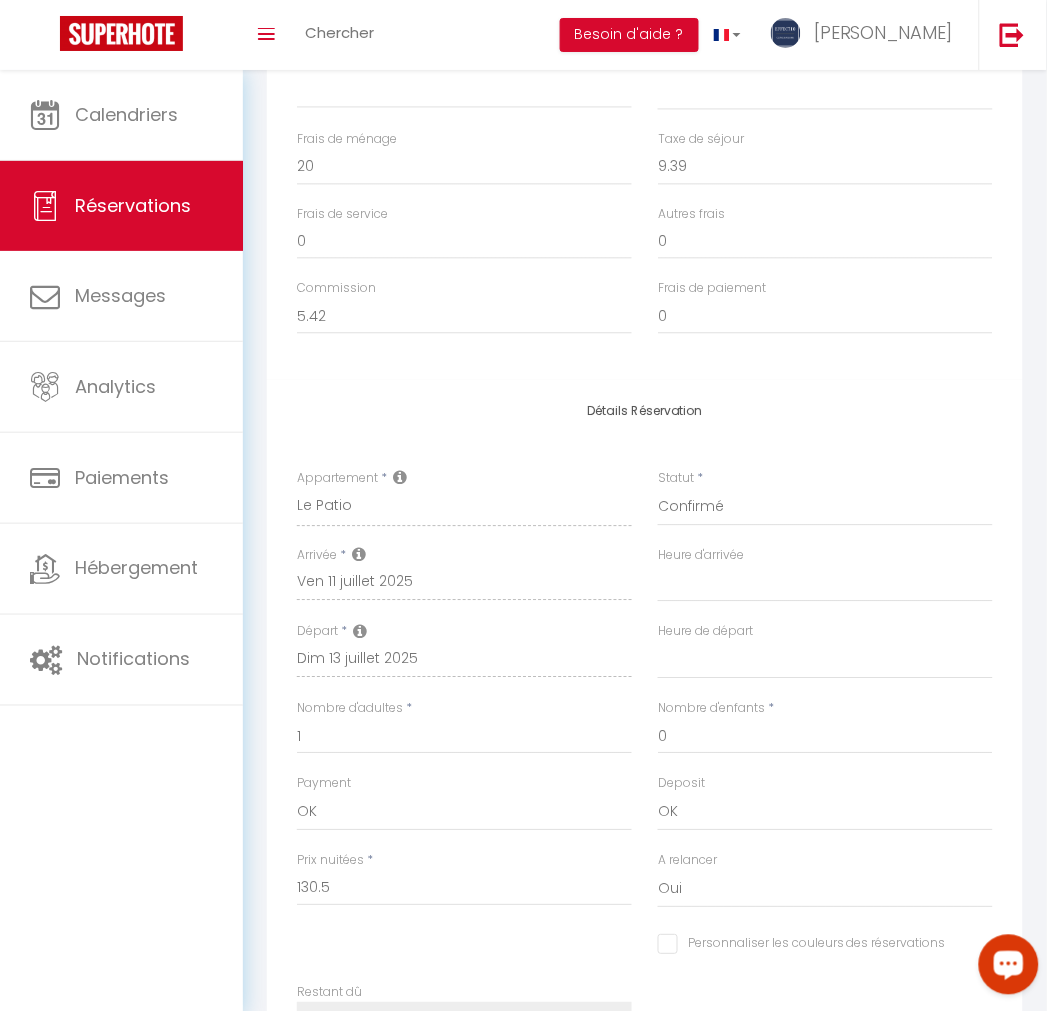scroll, scrollTop: 888, scrollLeft: 0, axis: vertical 